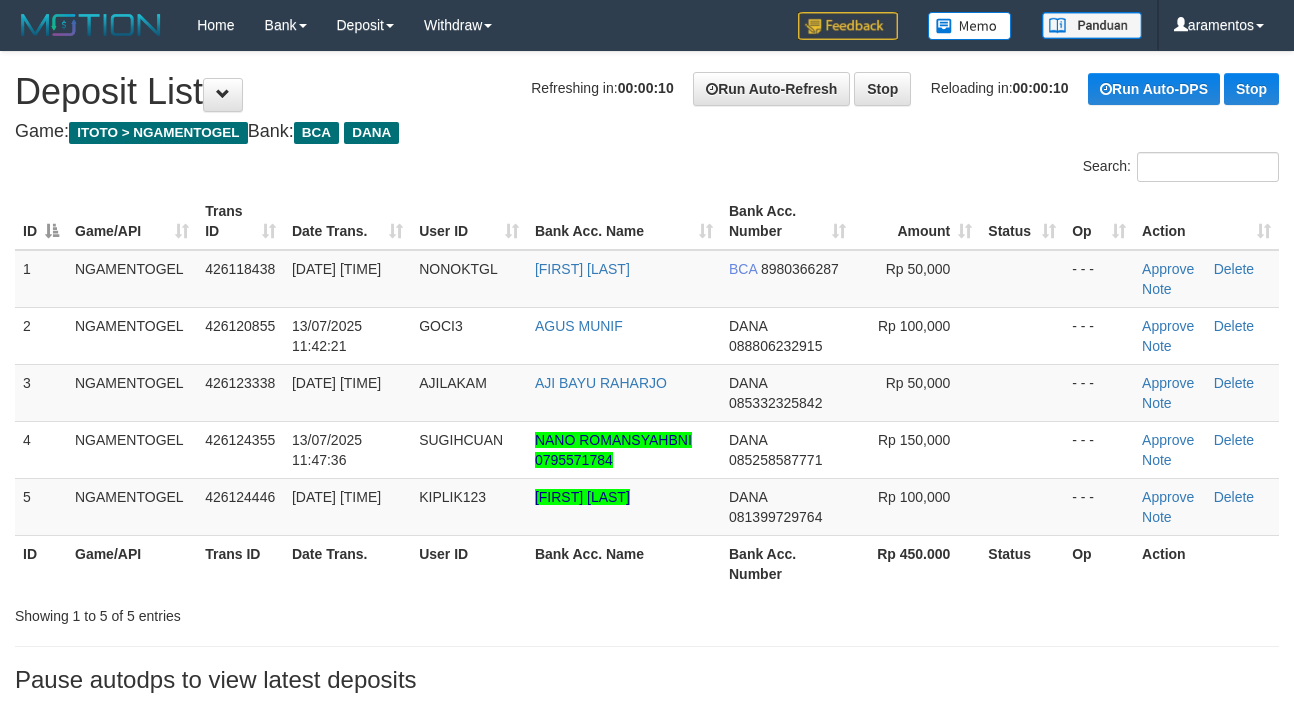 scroll, scrollTop: 0, scrollLeft: 0, axis: both 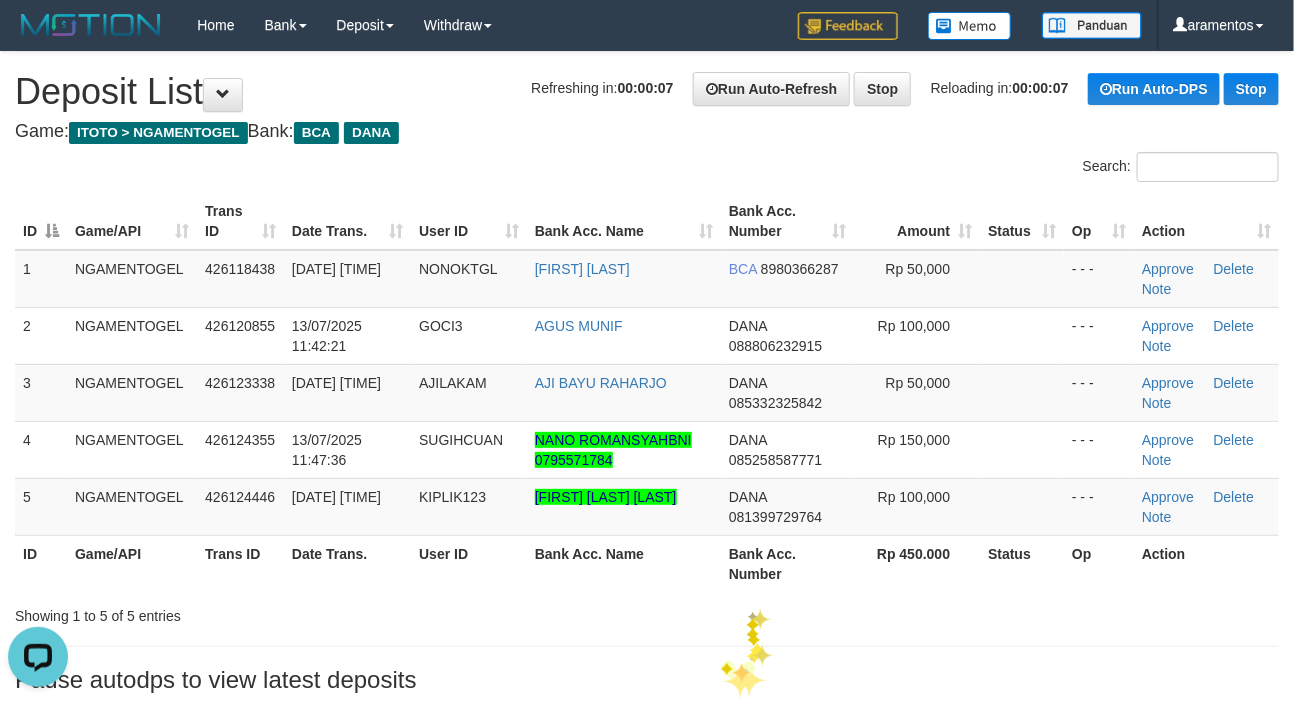 click on "Showing 1 to 5 of 5 entries" at bounding box center [647, 612] 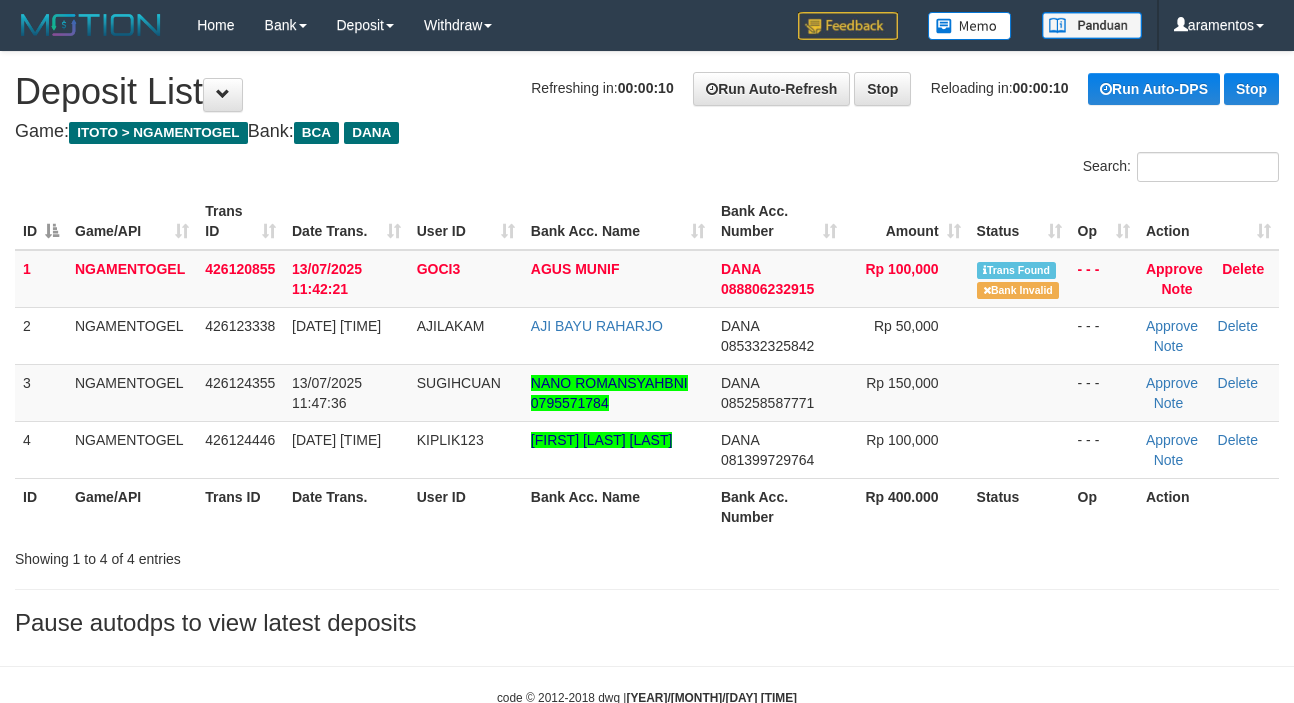 scroll, scrollTop: 0, scrollLeft: 0, axis: both 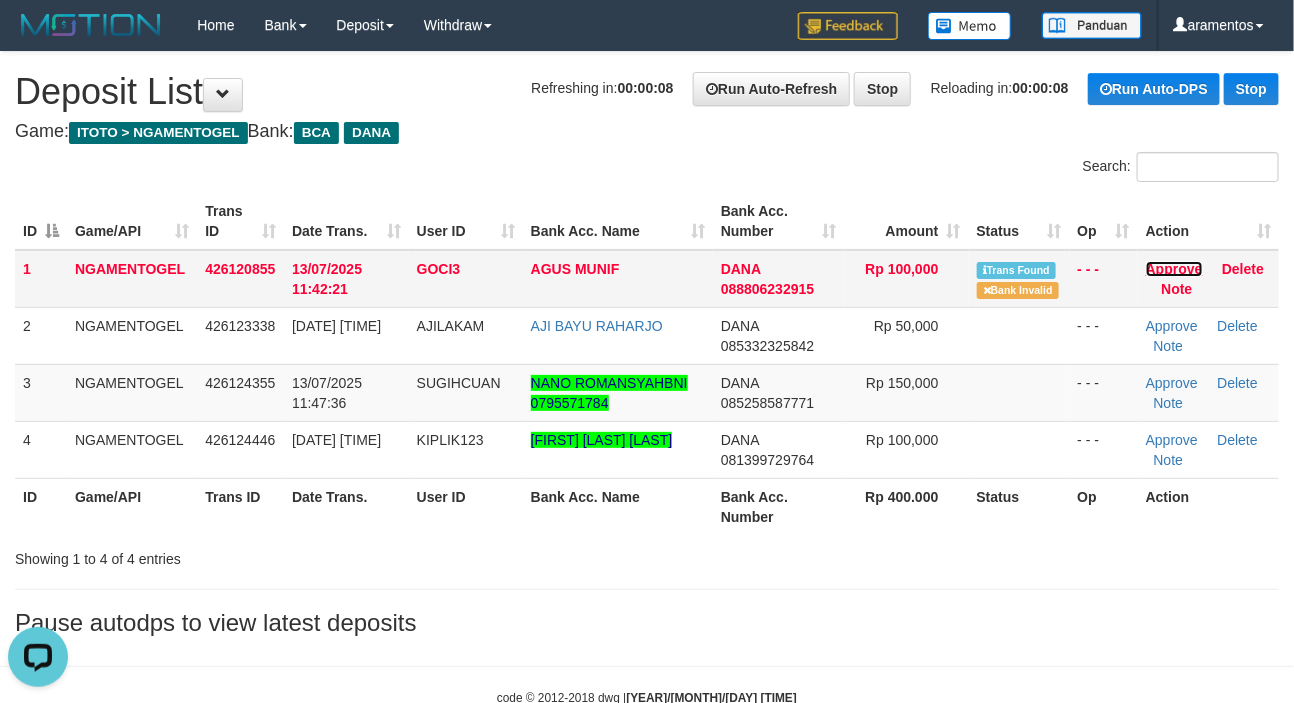 click on "Approve" at bounding box center [1174, 269] 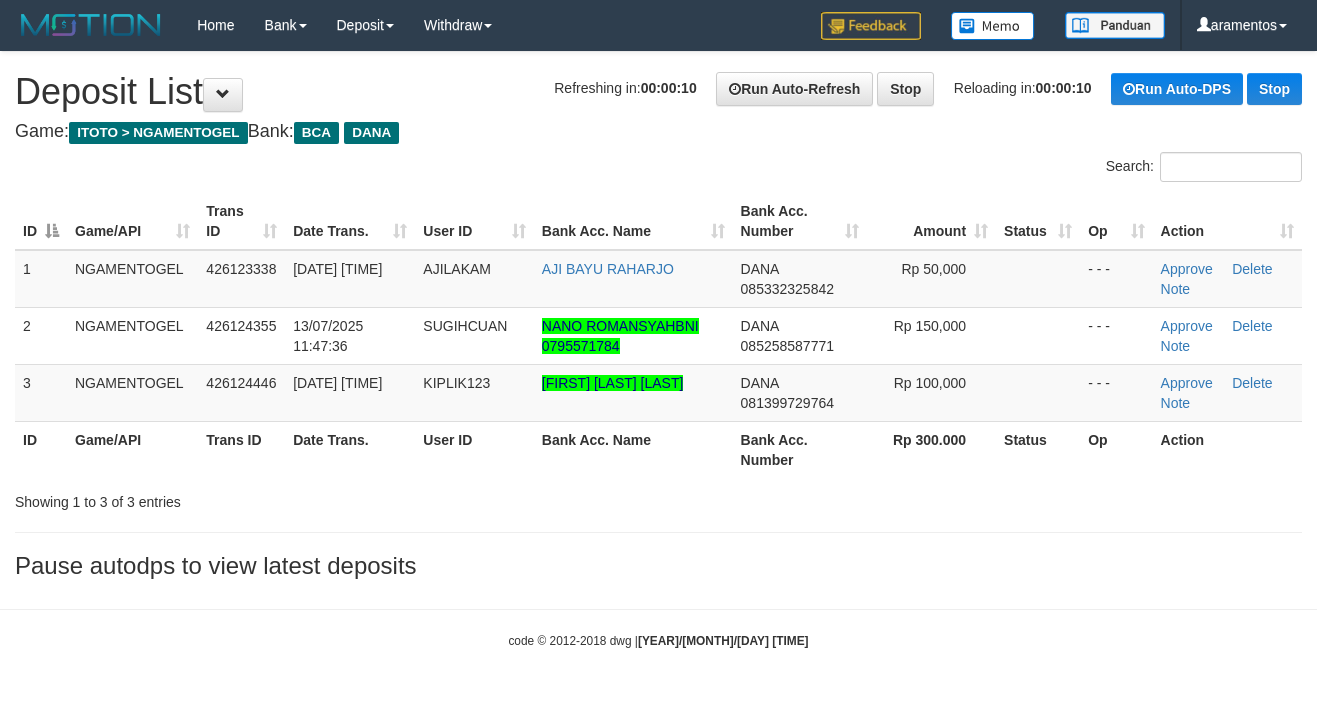 scroll, scrollTop: 0, scrollLeft: 0, axis: both 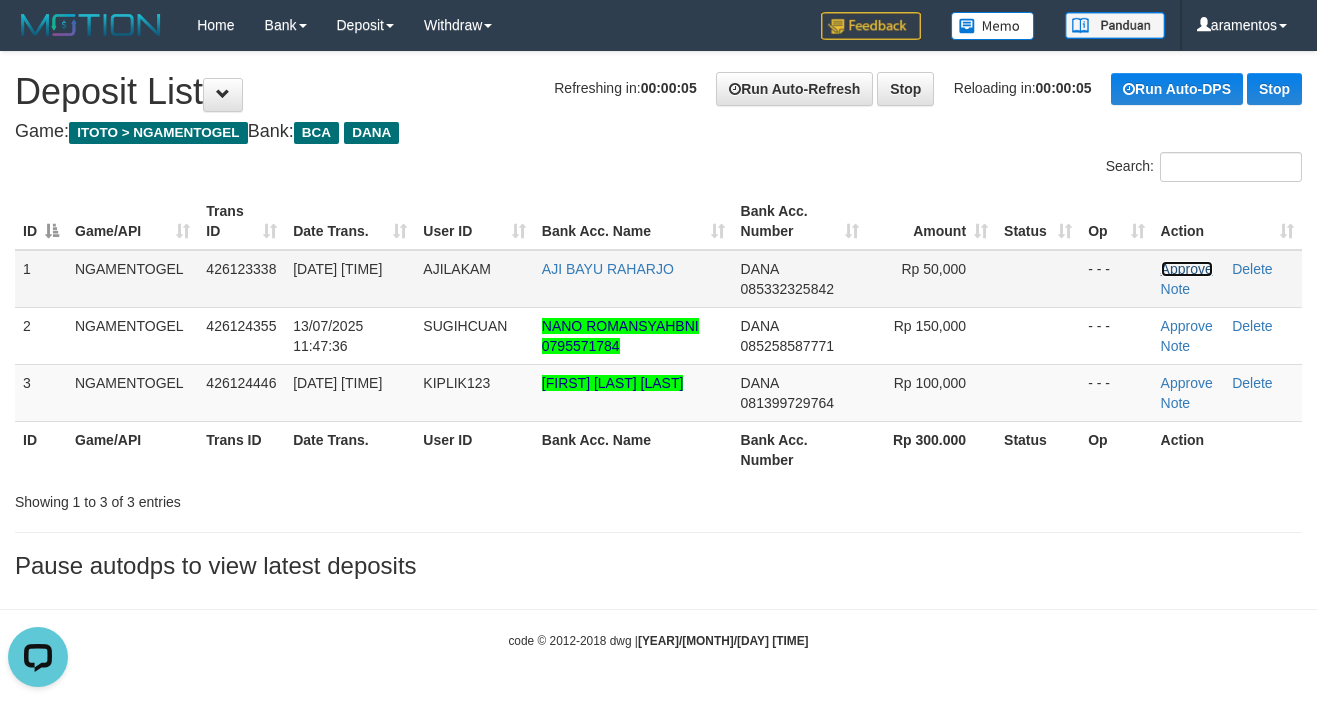 click on "Approve" at bounding box center (1187, 269) 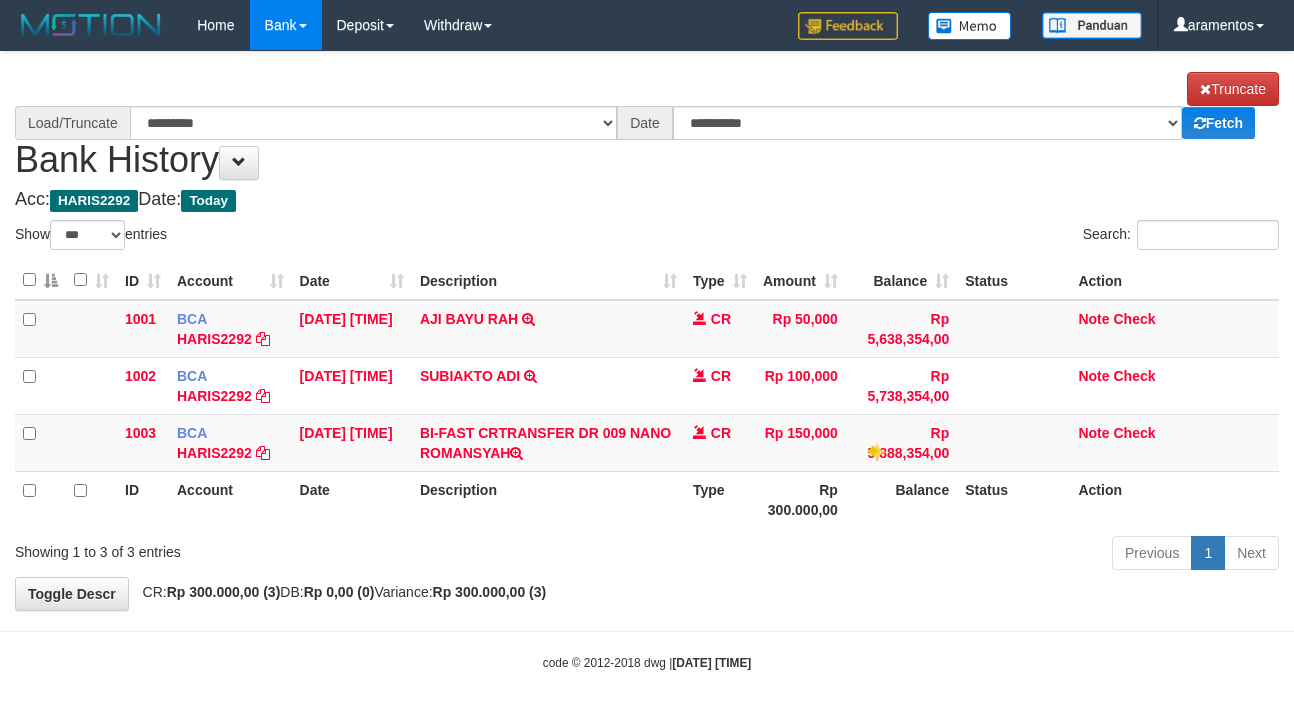select on "***" 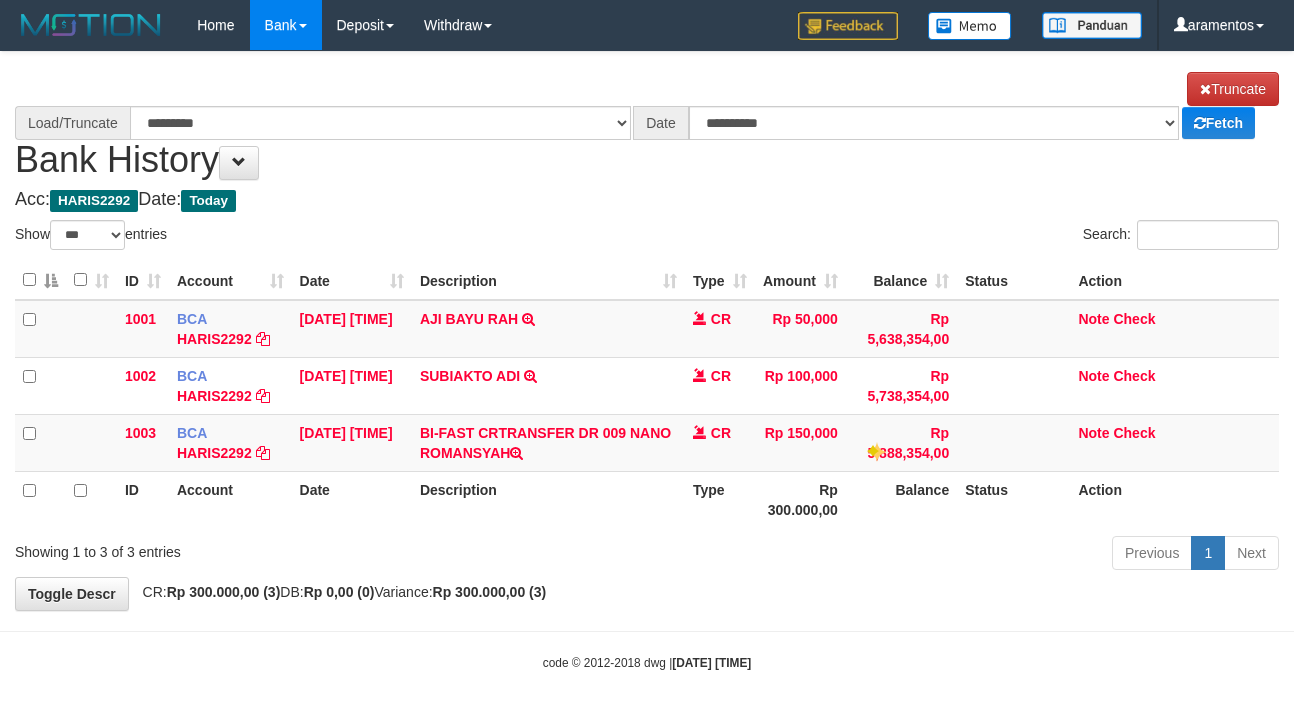 scroll, scrollTop: 0, scrollLeft: 0, axis: both 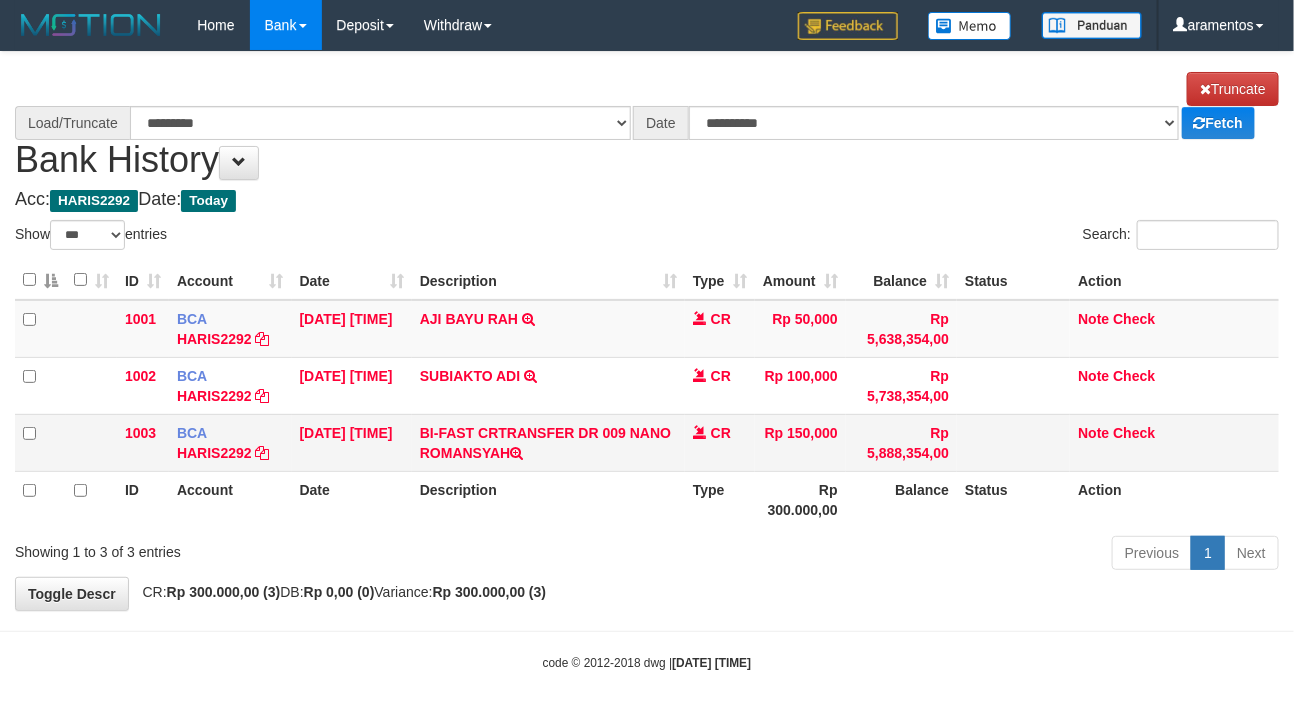 select on "****" 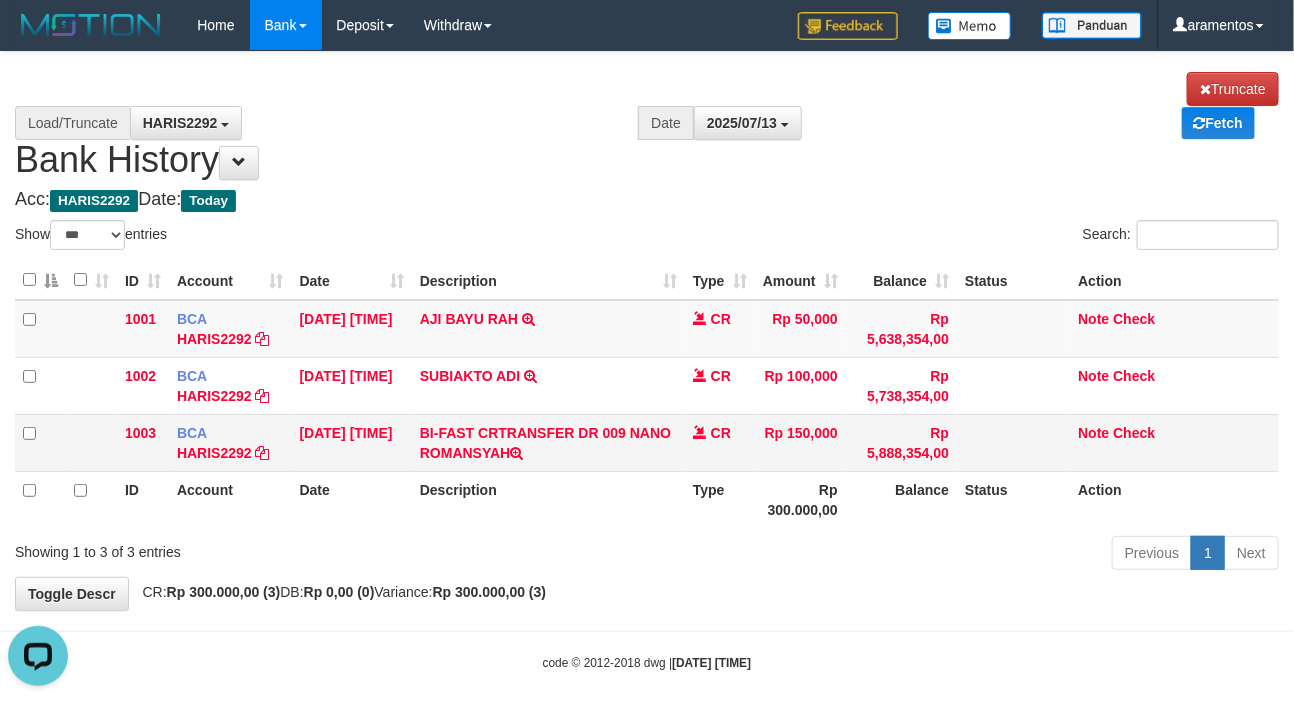 scroll, scrollTop: 0, scrollLeft: 0, axis: both 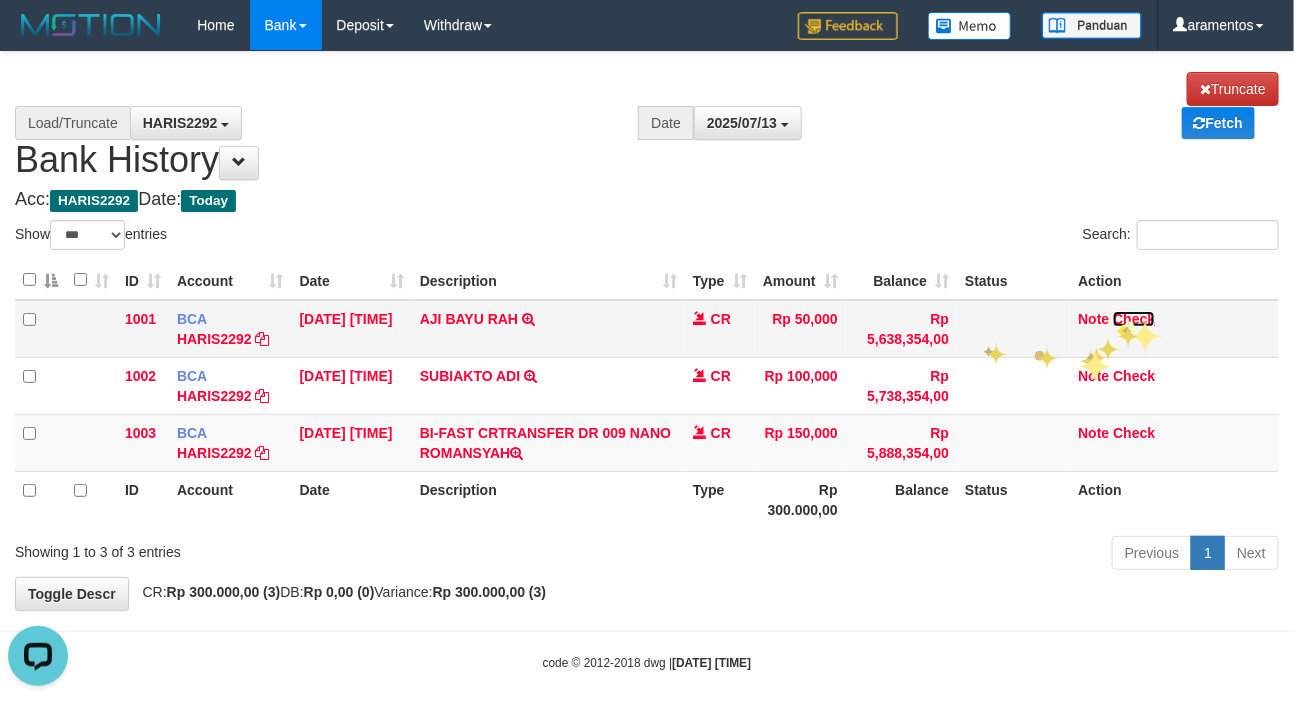 click on "Check" at bounding box center [1134, 319] 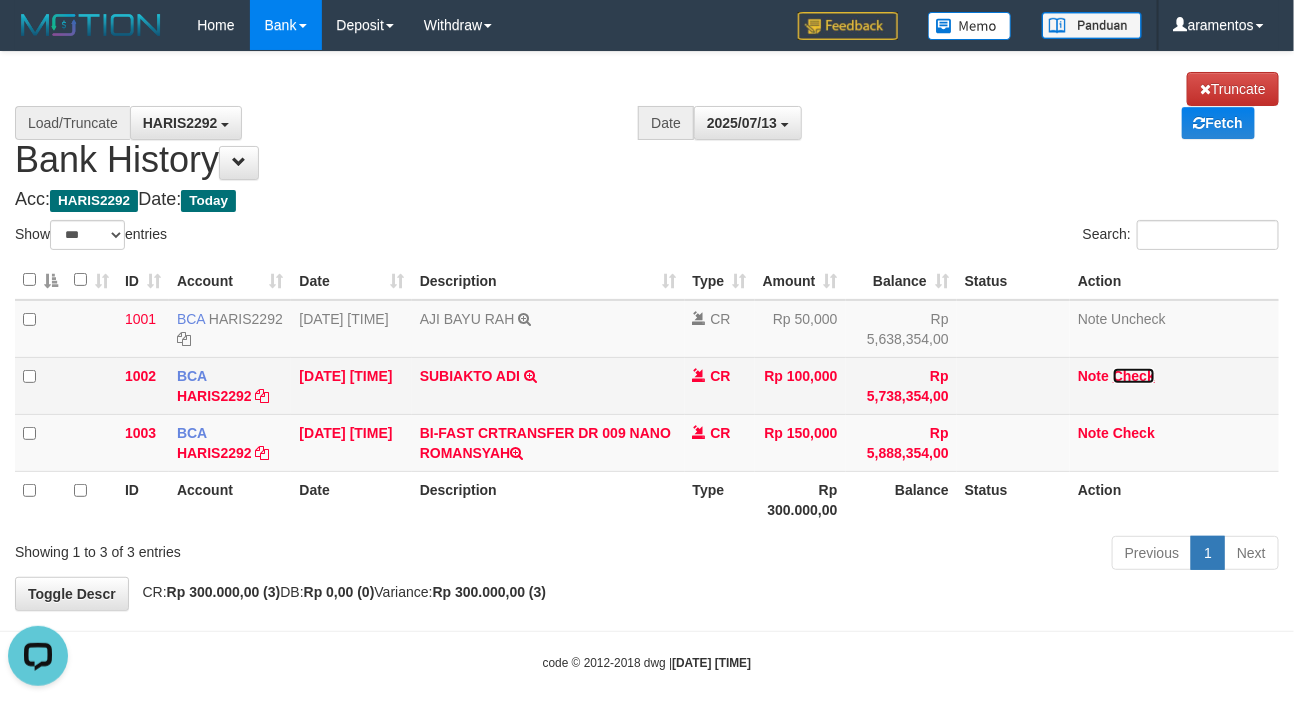 click on "Check" at bounding box center (1134, 376) 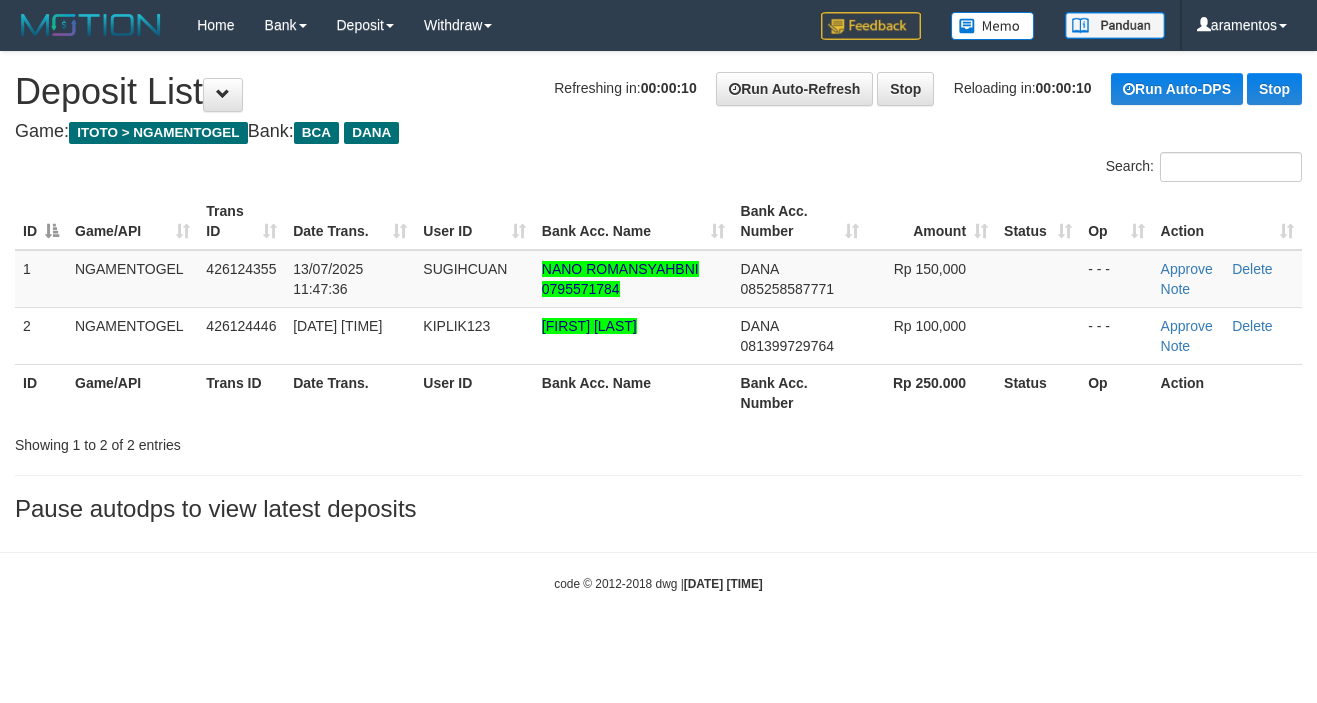 scroll, scrollTop: 0, scrollLeft: 0, axis: both 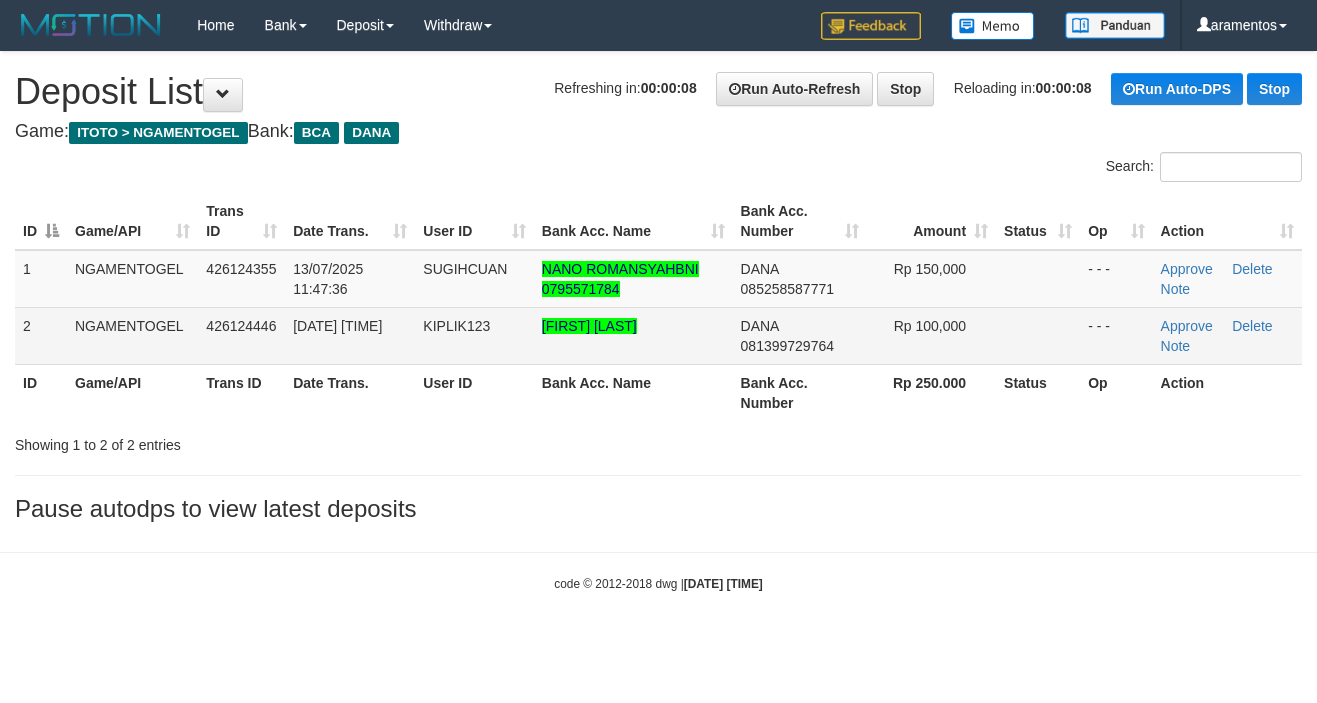 click on "Approve
Delete
Note" at bounding box center (1227, 335) 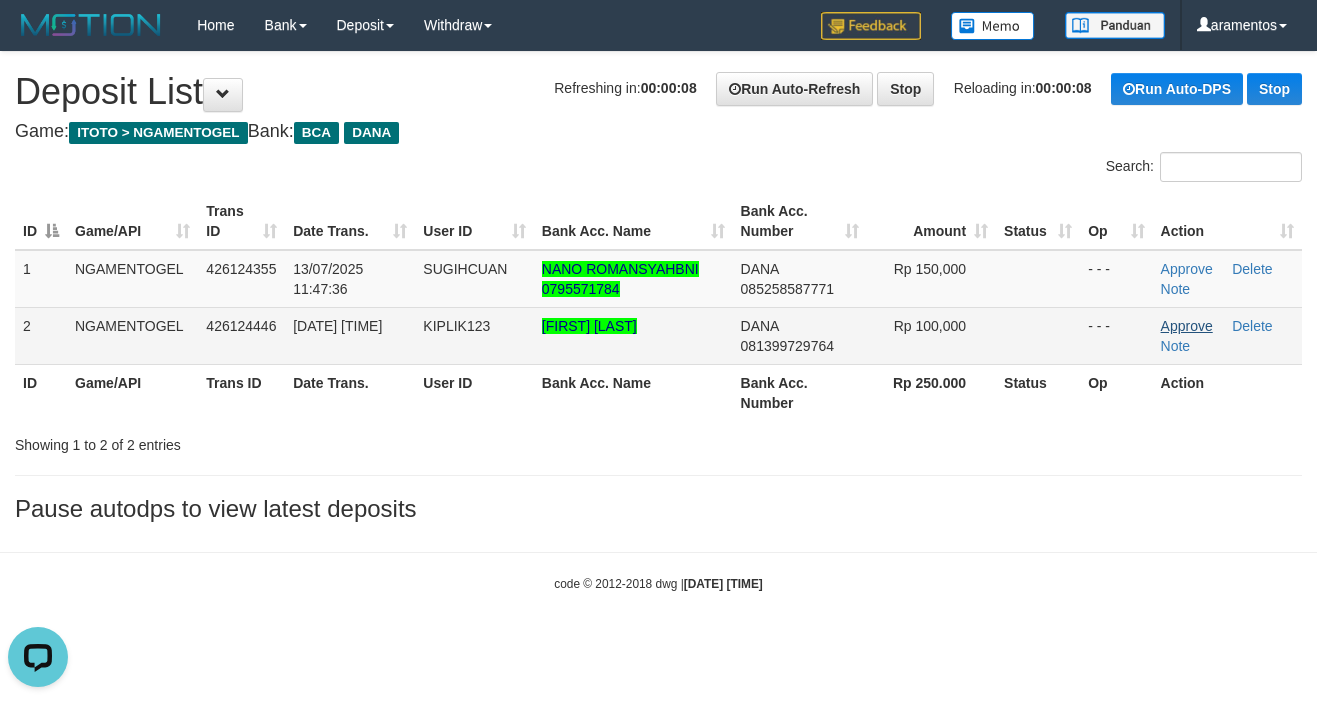 scroll, scrollTop: 0, scrollLeft: 0, axis: both 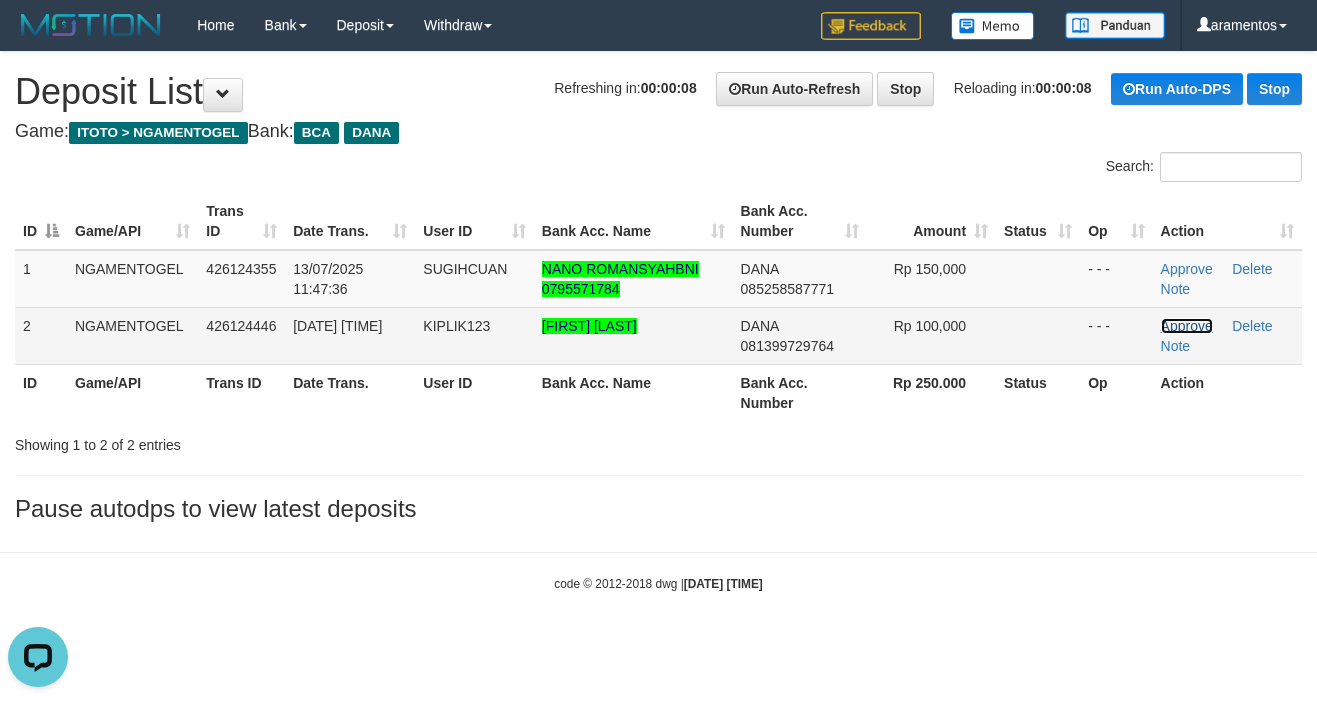 click on "Approve" at bounding box center [1187, 326] 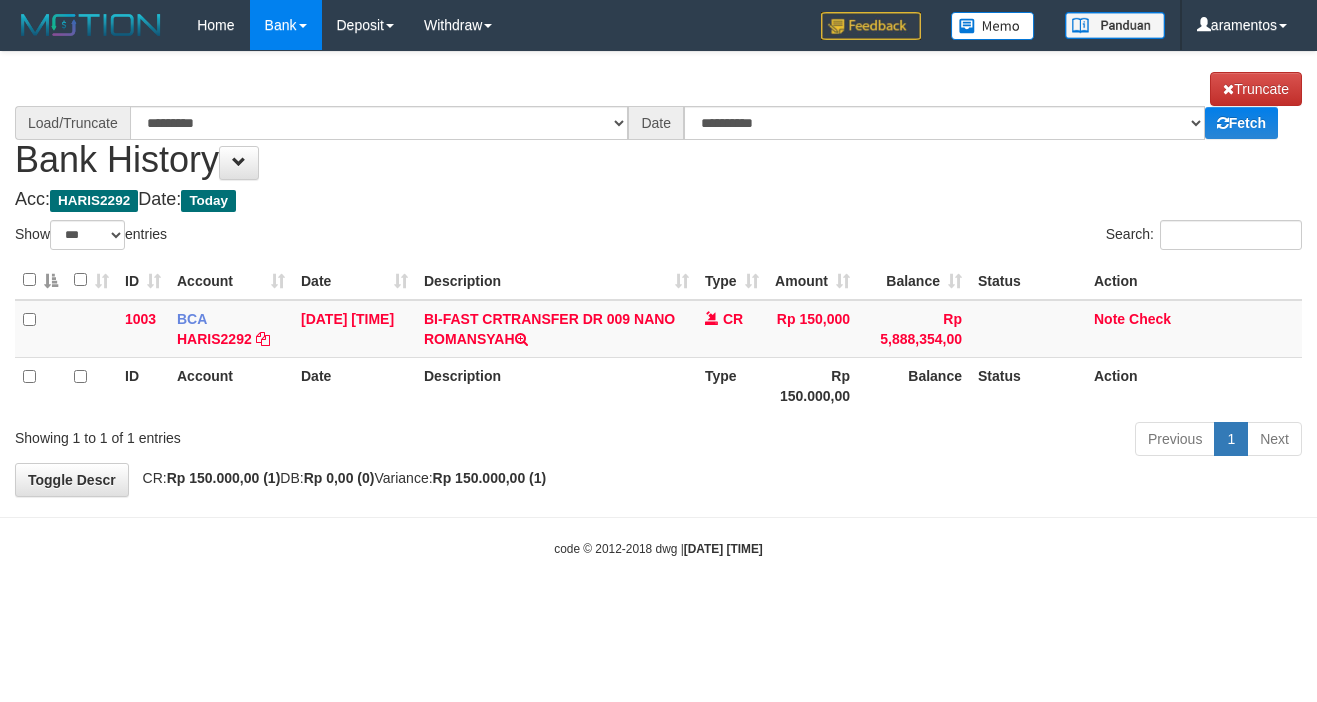 select on "***" 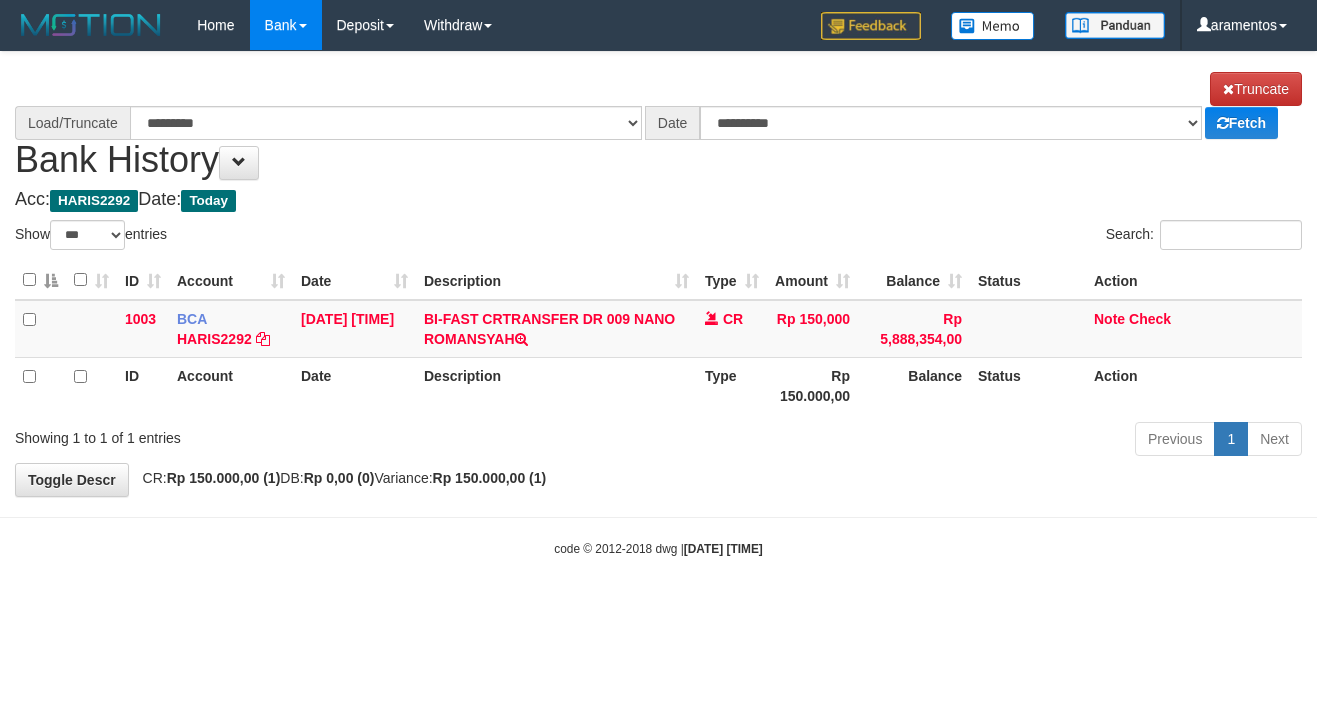scroll, scrollTop: 0, scrollLeft: 0, axis: both 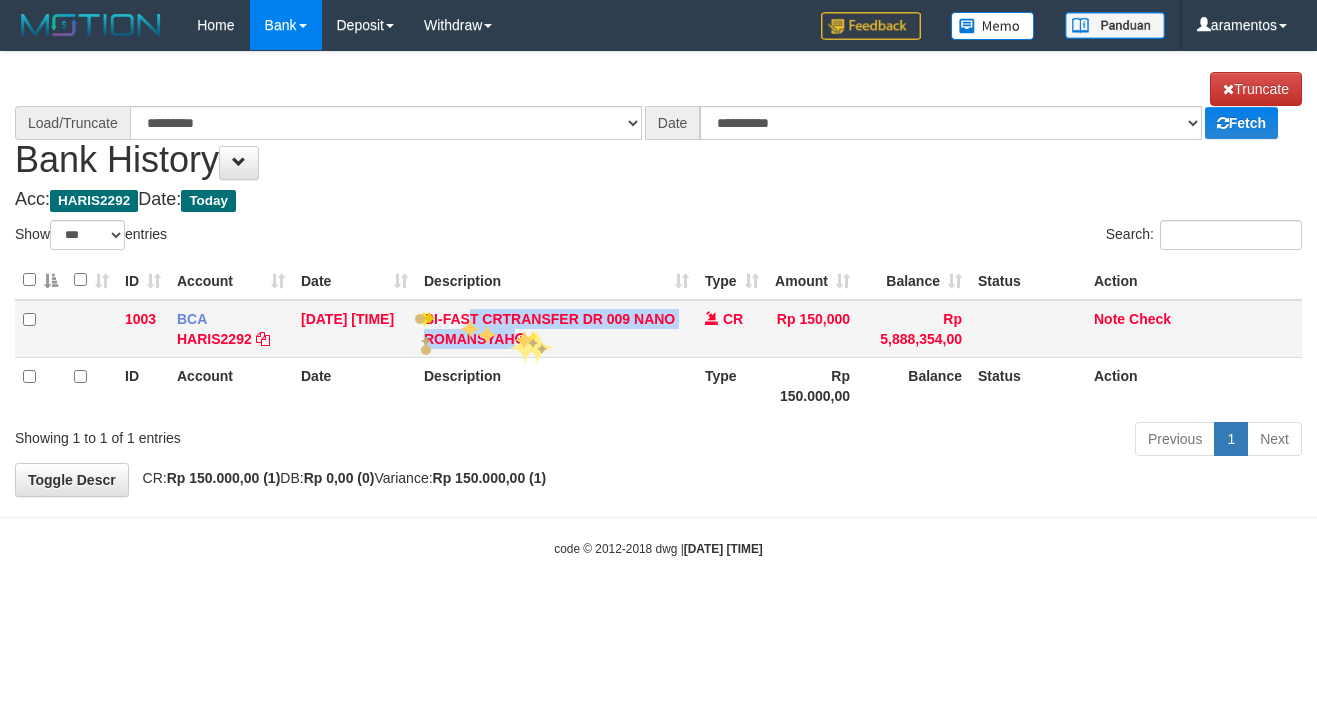 drag, startPoint x: 418, startPoint y: 309, endPoint x: 538, endPoint y: 337, distance: 123.22337 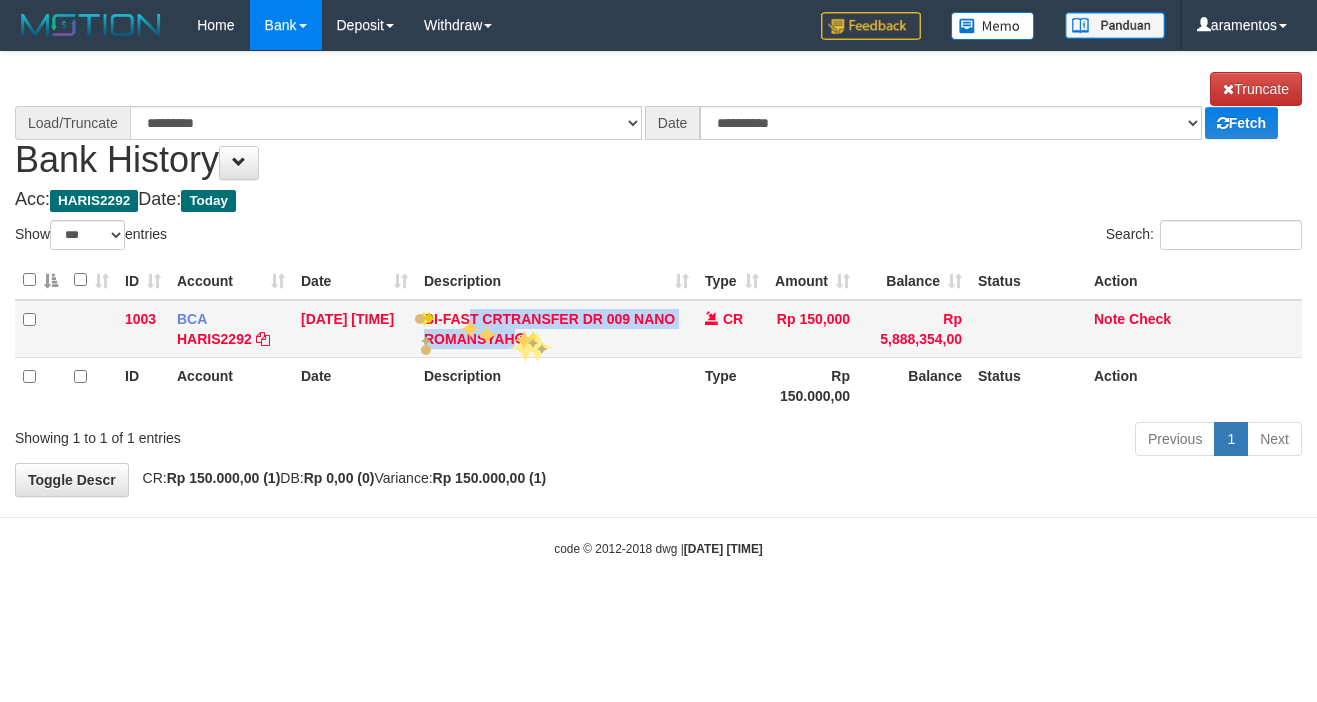 click on "BI-FAST CRTRANSFER DR 009 NANO ROMANSYAH" at bounding box center (556, 329) 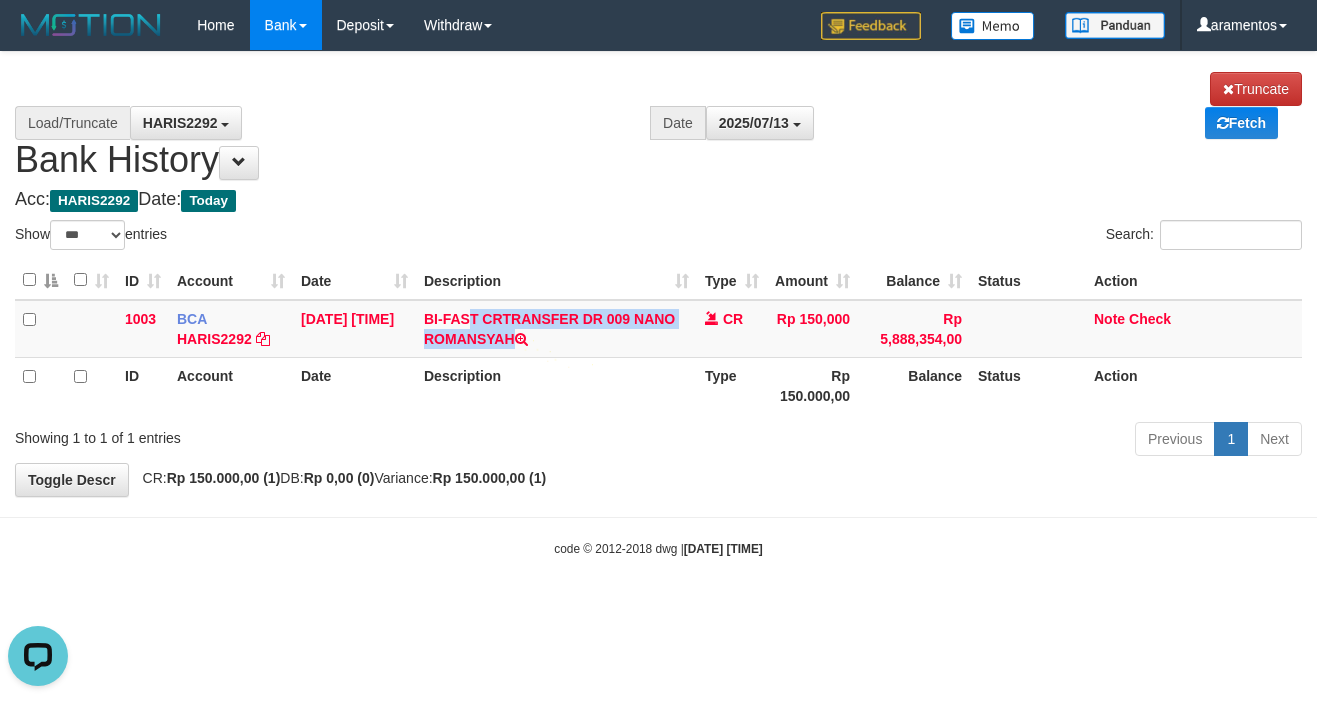 scroll, scrollTop: 0, scrollLeft: 0, axis: both 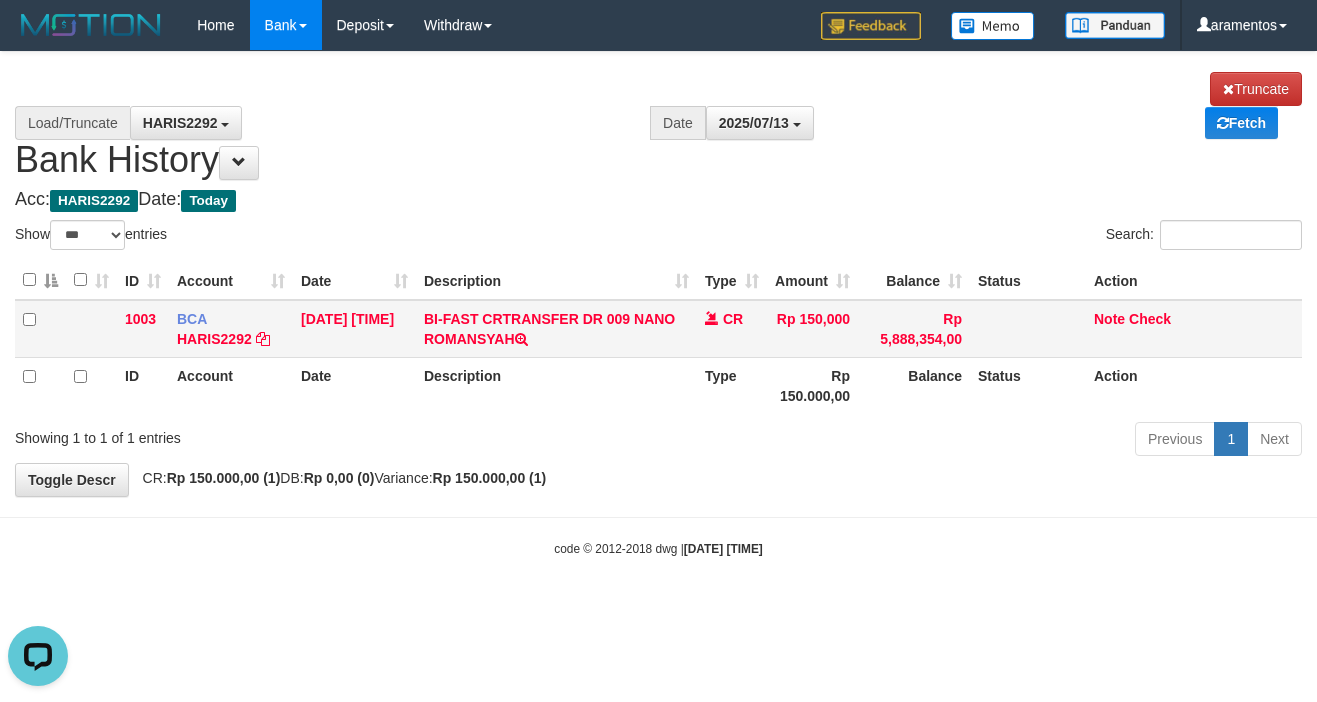 click on "Note
Check" at bounding box center (1194, 329) 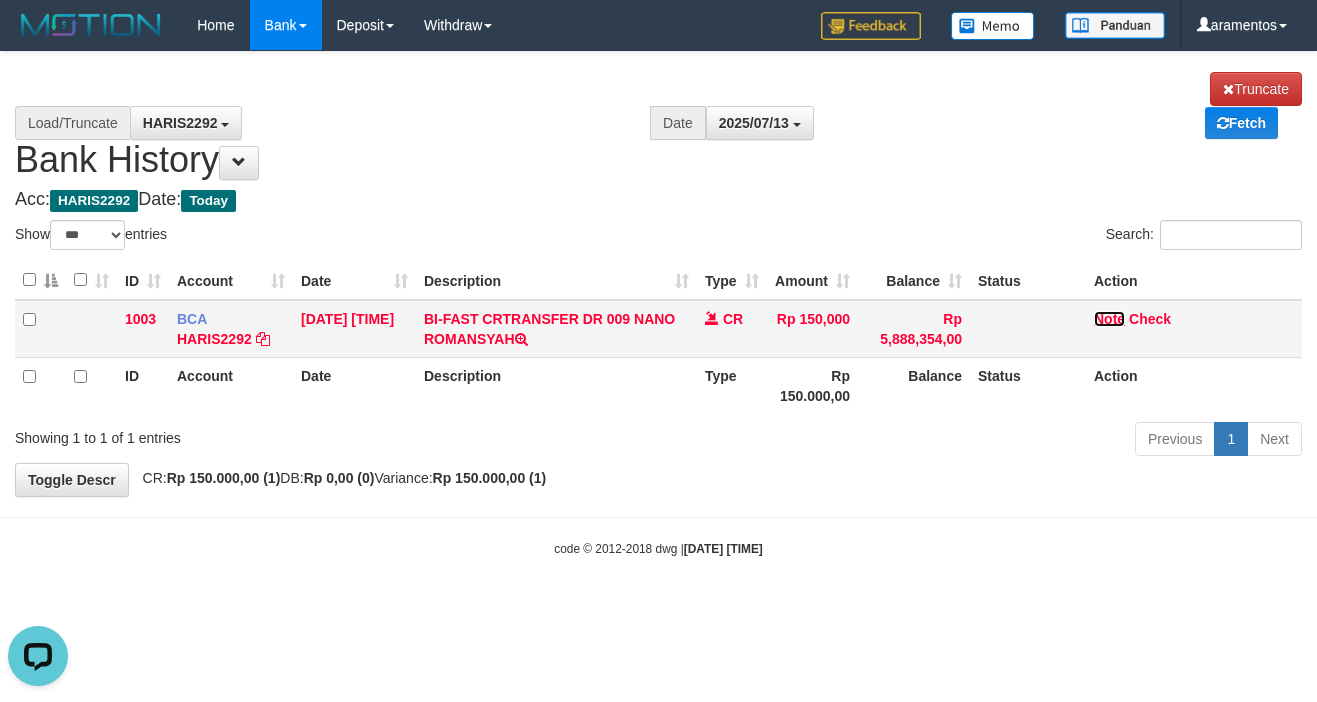 click on "Note" at bounding box center [1109, 319] 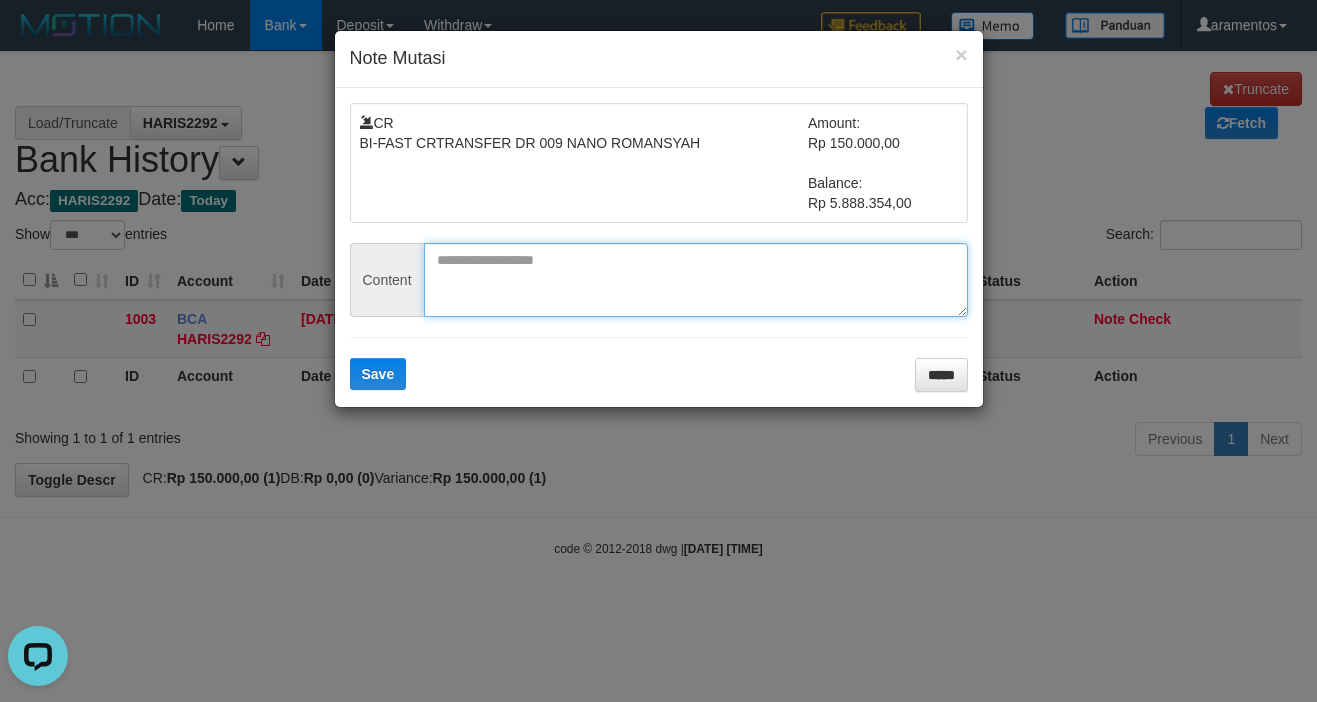 click at bounding box center [696, 280] 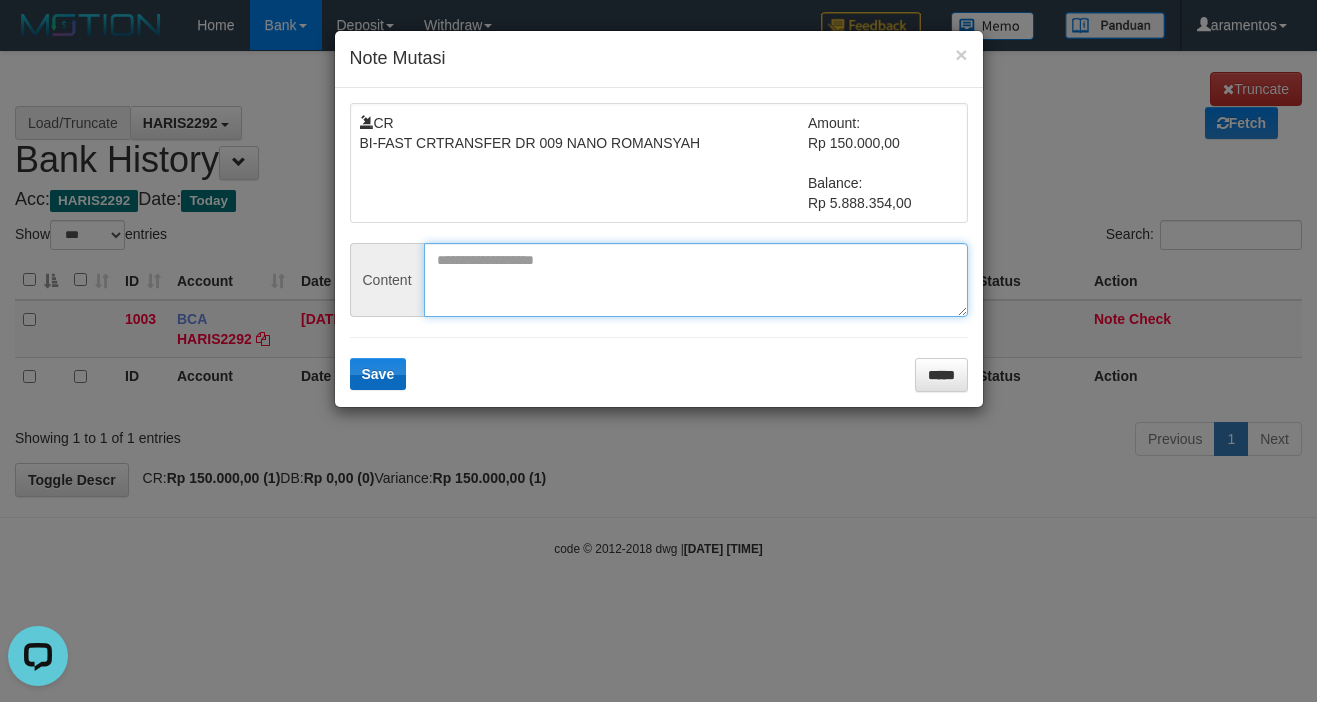 paste on "*********" 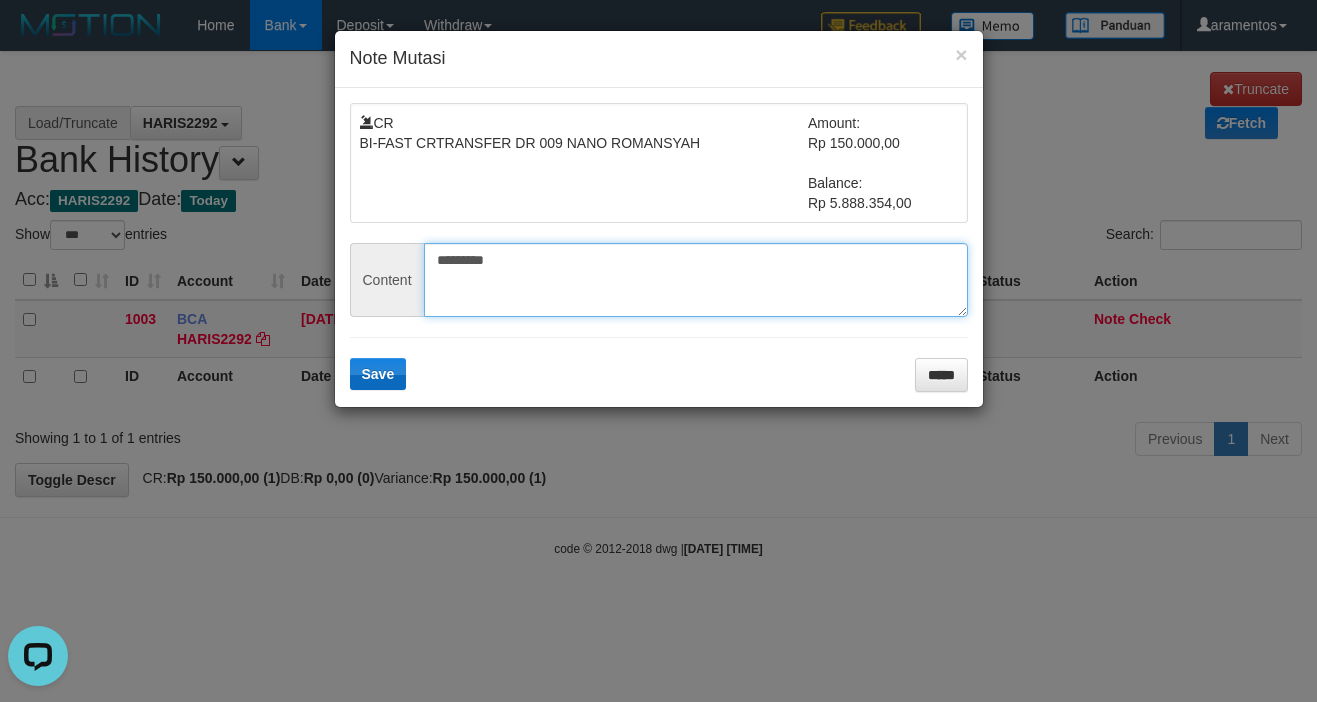 type on "*********" 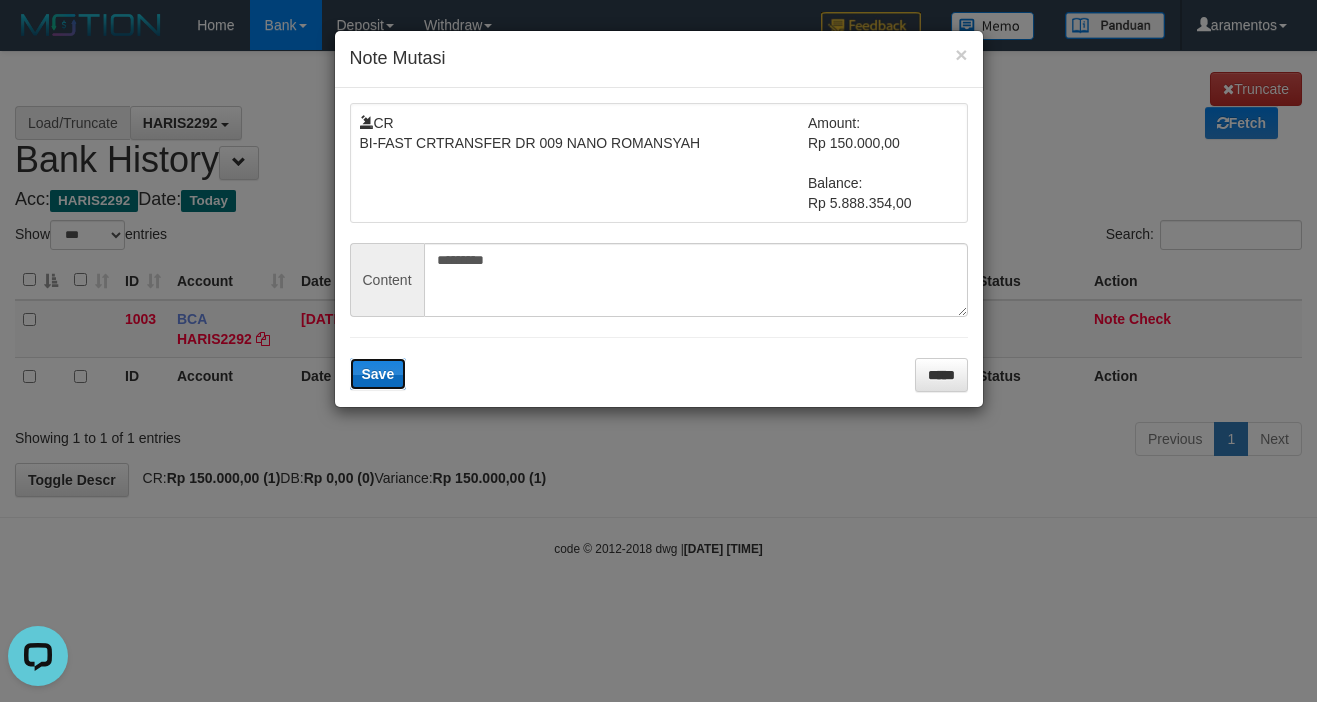 click on "Save" at bounding box center [378, 374] 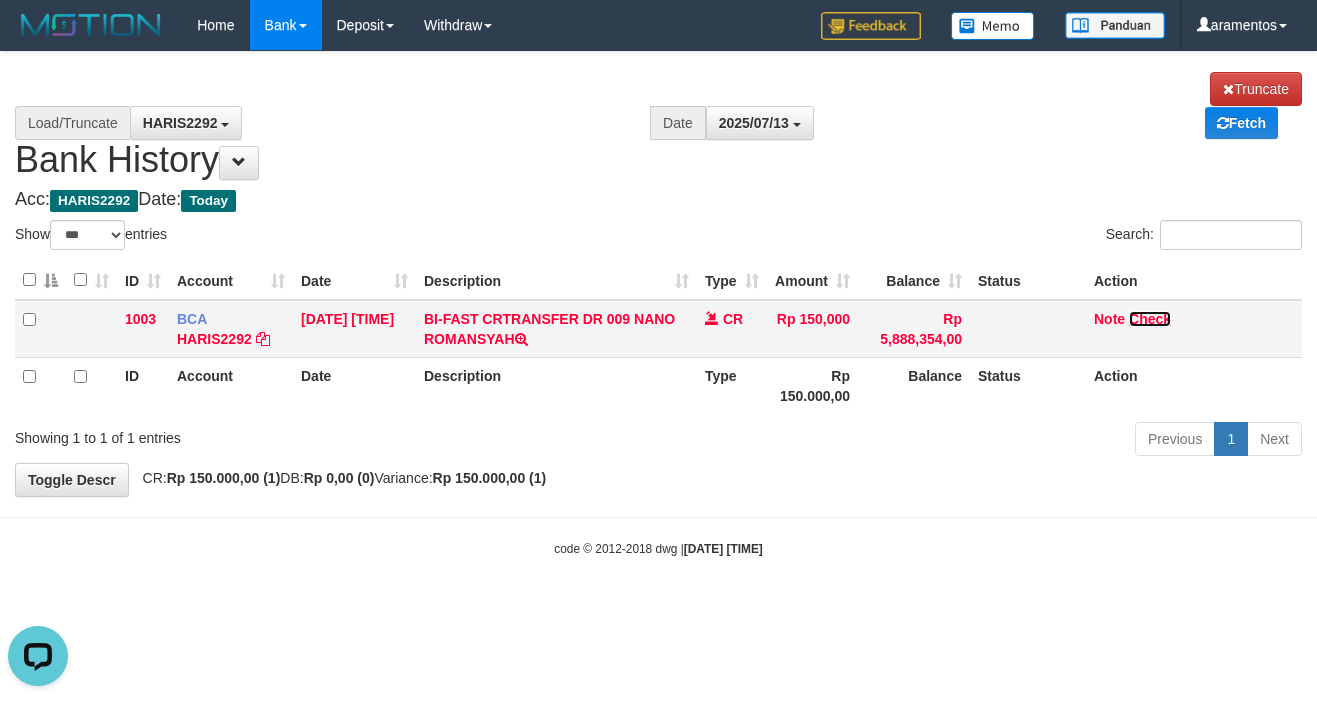 click on "Check" at bounding box center [1150, 319] 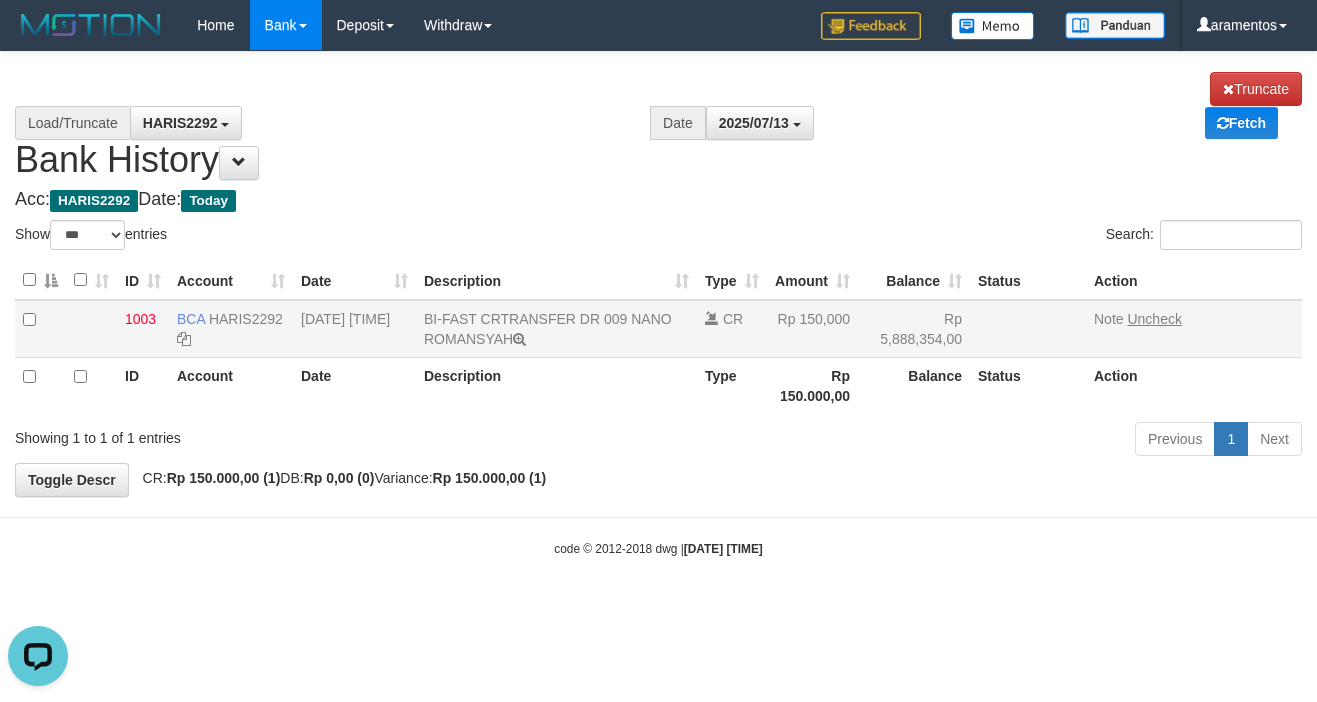 click on "Toggle navigation
Home
Bank
Account List
Load
By Website
Group
[ITOTO]													NGAMENTOGEL
By Load Group (DPS)
Group ara-1
Mutasi Bank
Search
Sync
Note Mutasi
Deposit
DPS Fetch" at bounding box center (658, 304) 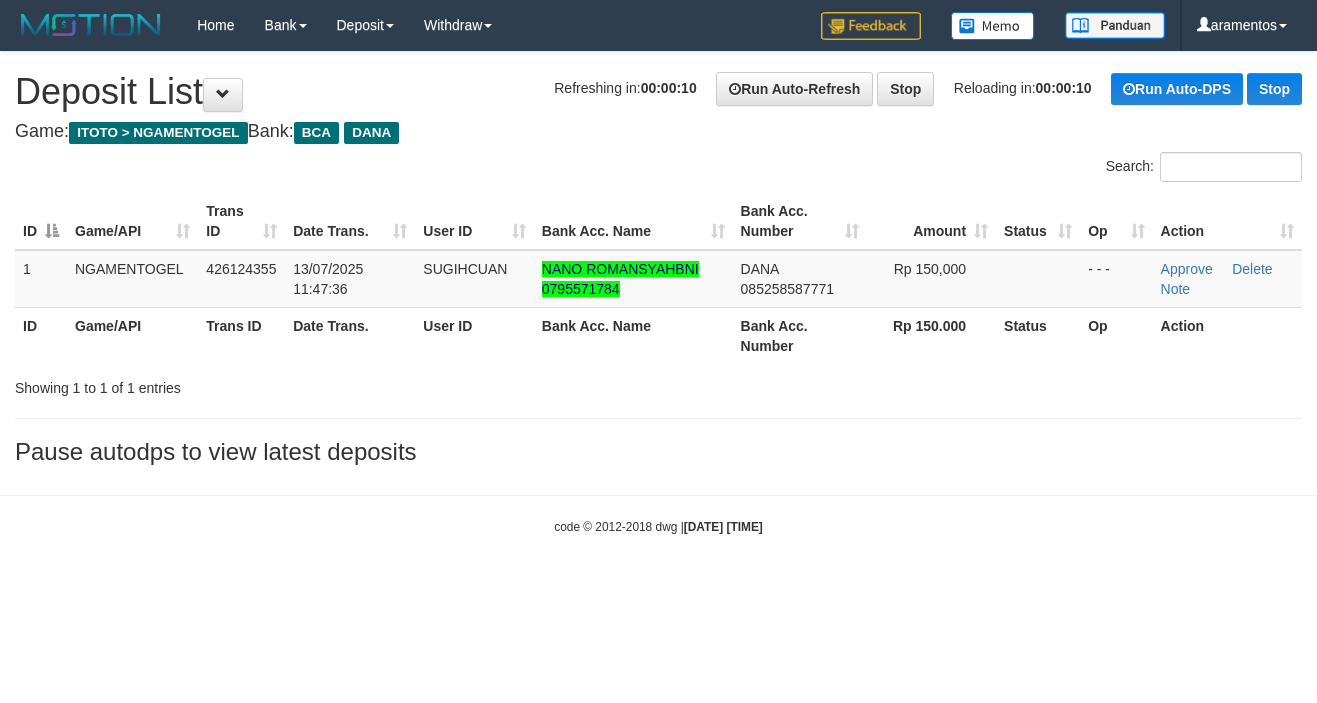 scroll, scrollTop: 0, scrollLeft: 0, axis: both 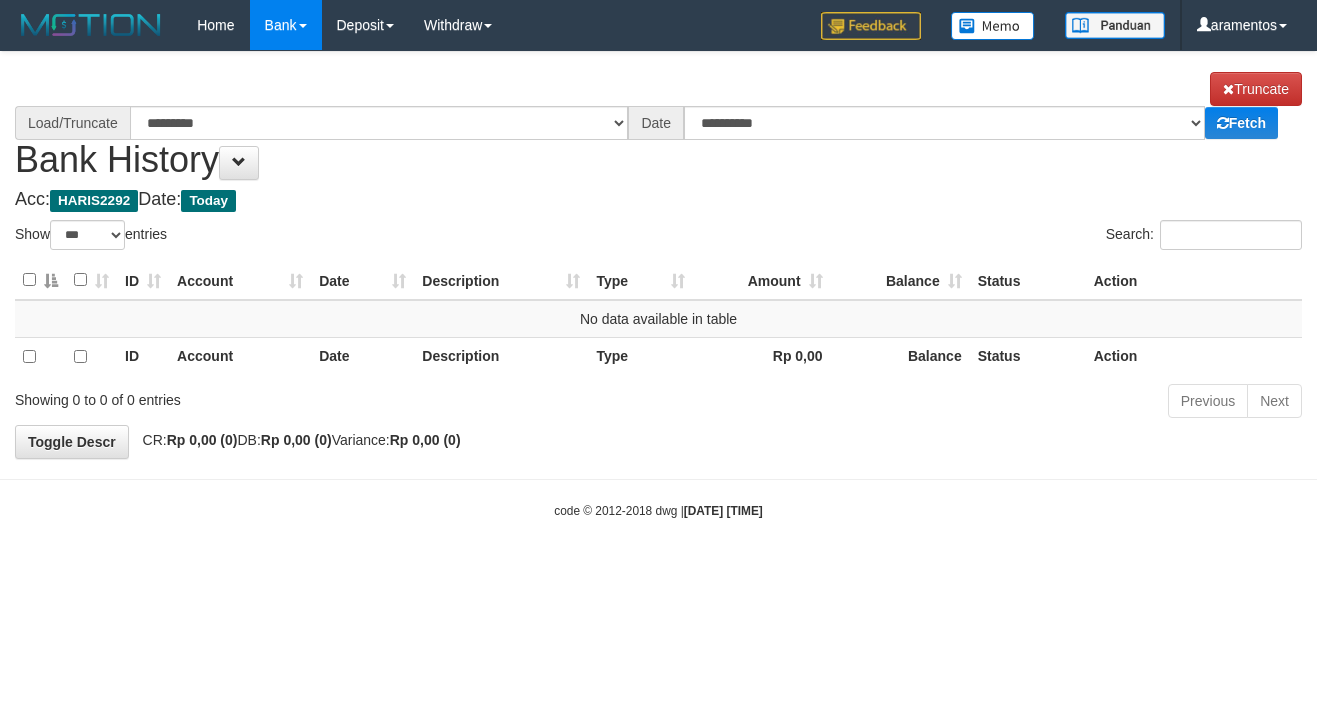 select on "***" 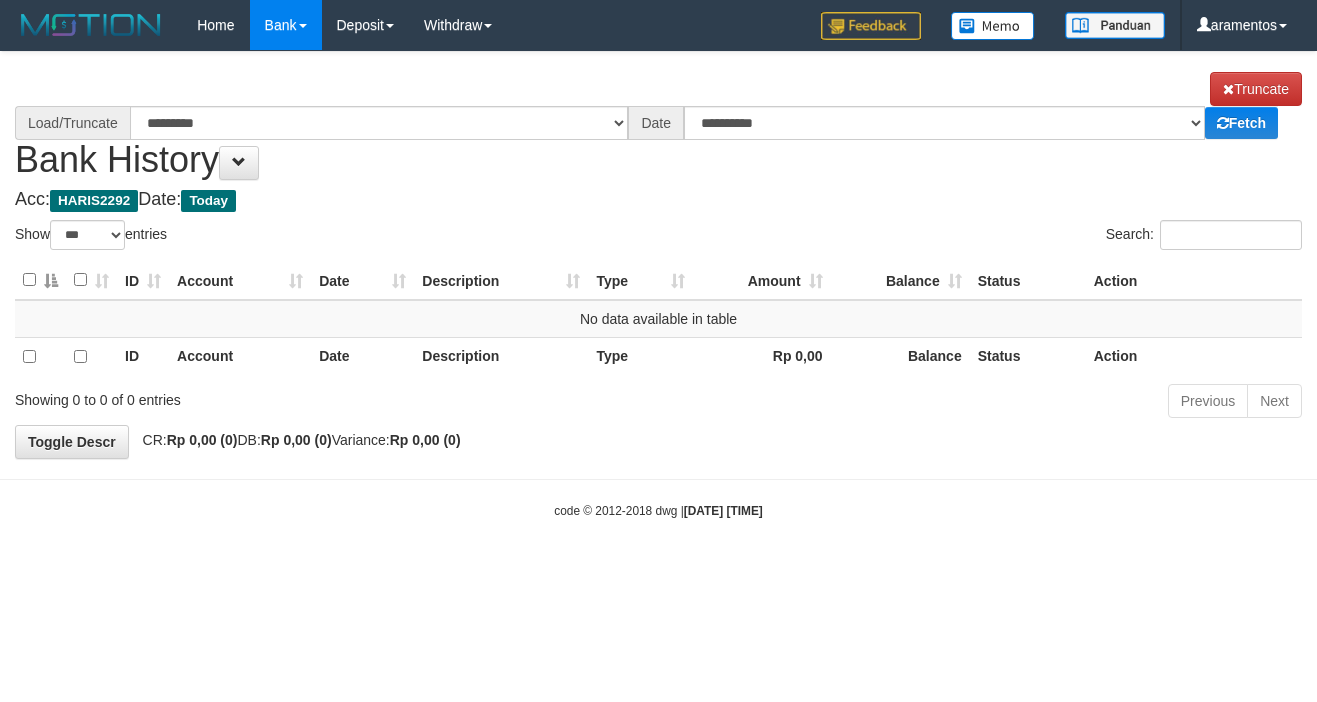 select on "****" 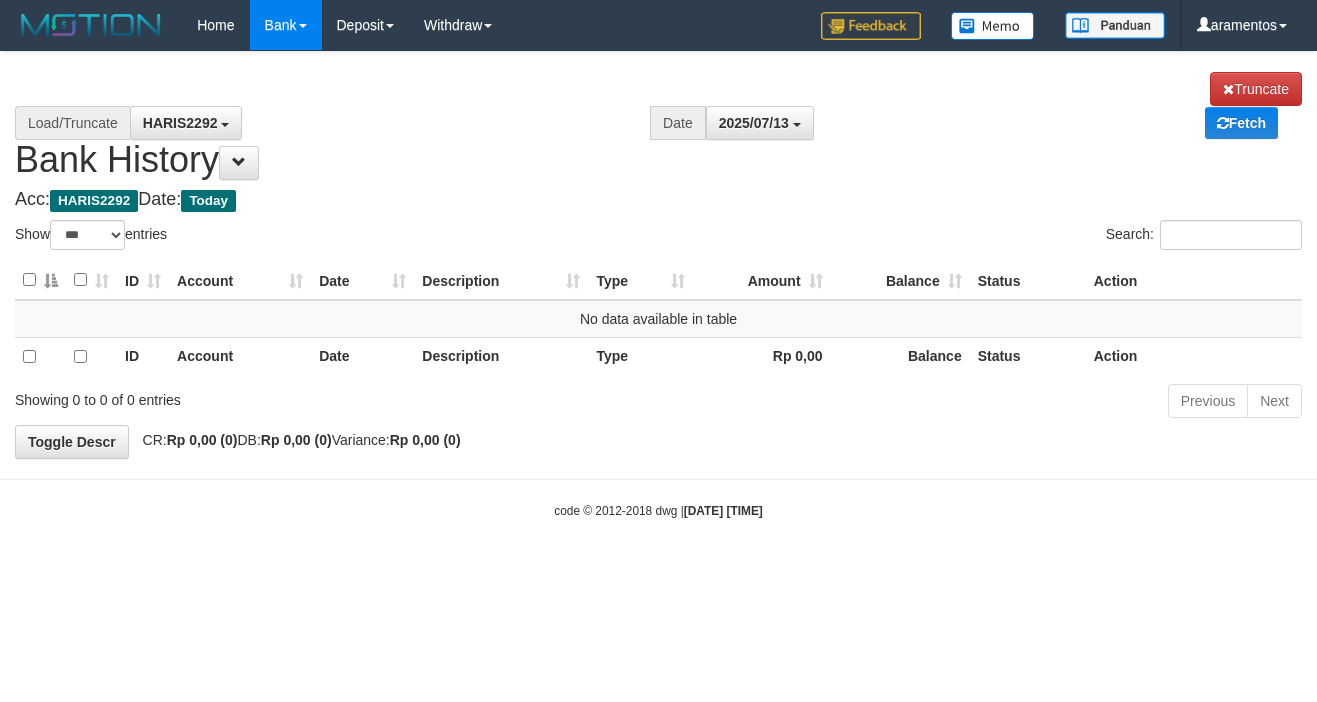 scroll, scrollTop: 0, scrollLeft: 0, axis: both 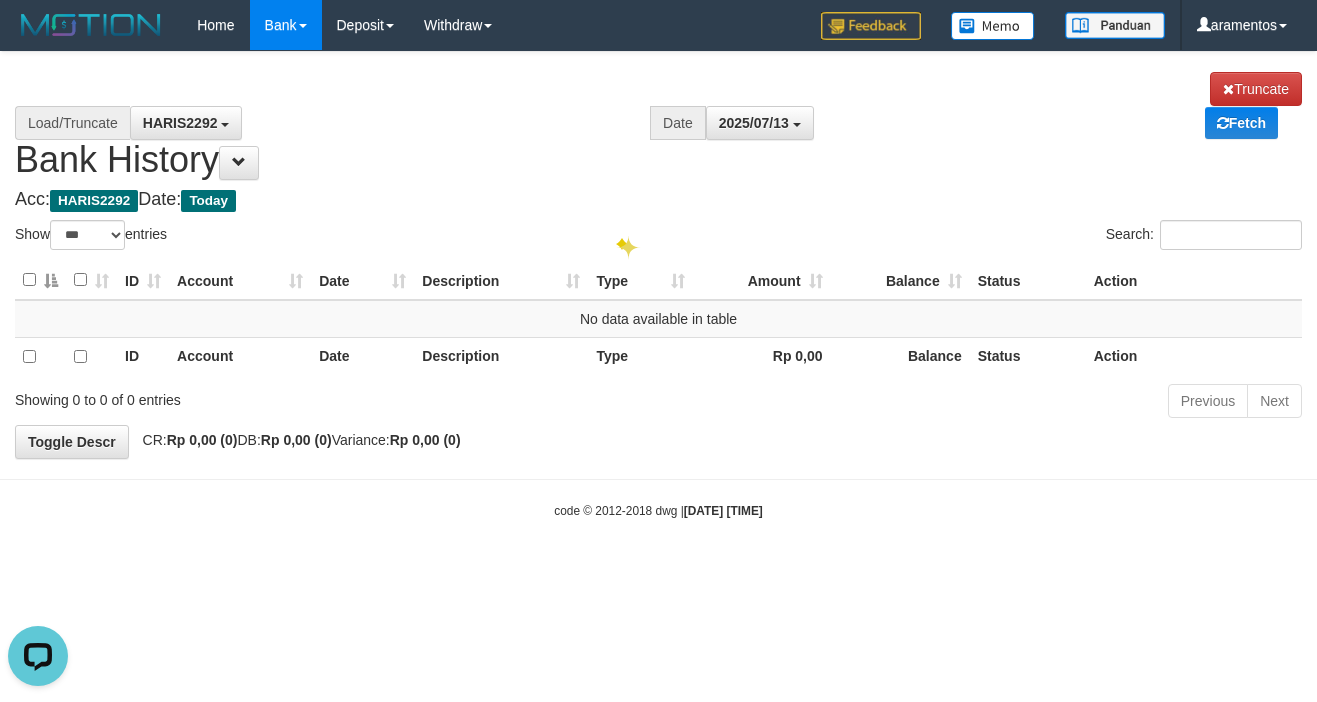 click on "-" at bounding box center (658, 285) 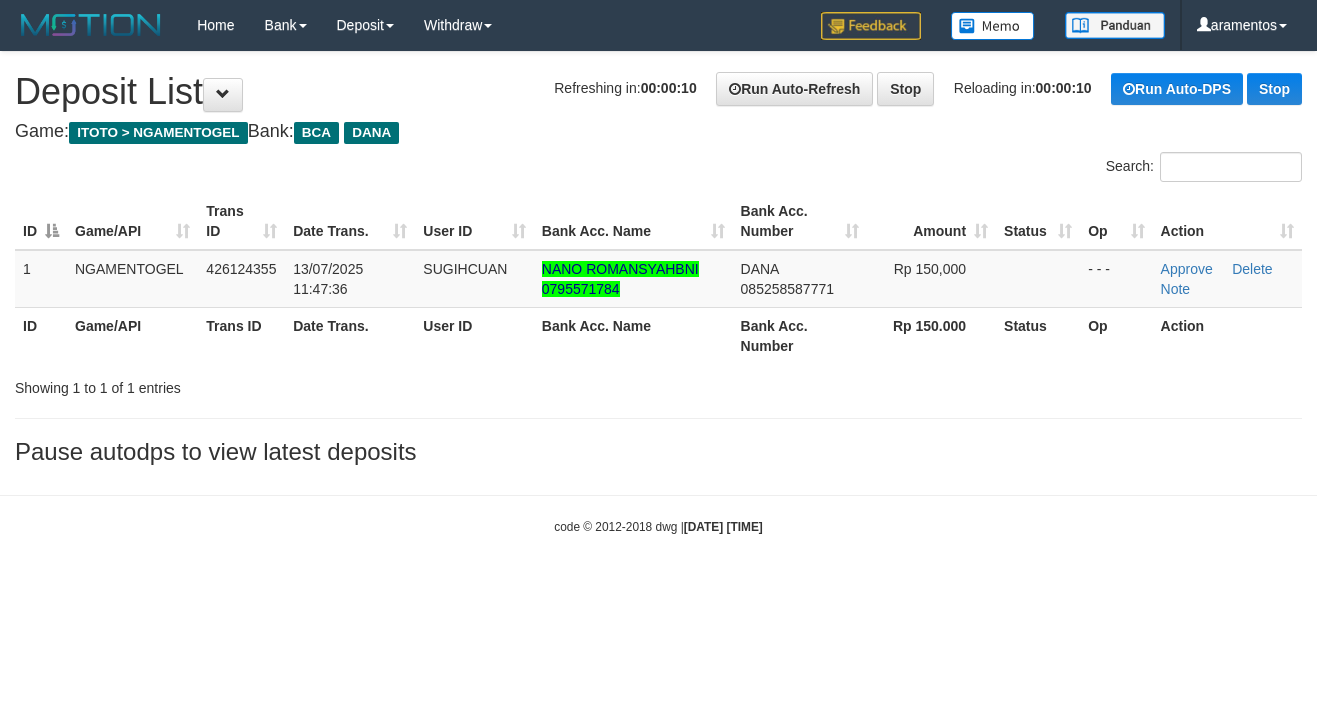 scroll, scrollTop: 0, scrollLeft: 0, axis: both 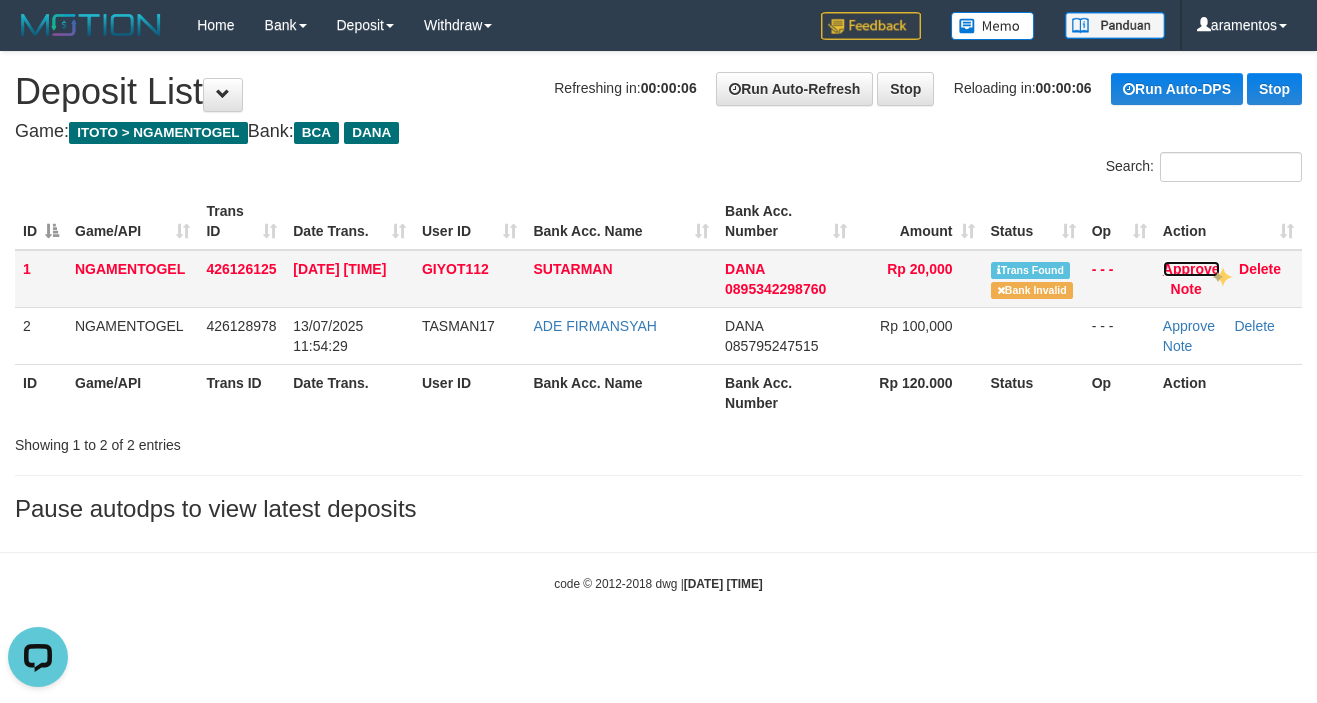 click on "Approve" at bounding box center (1191, 269) 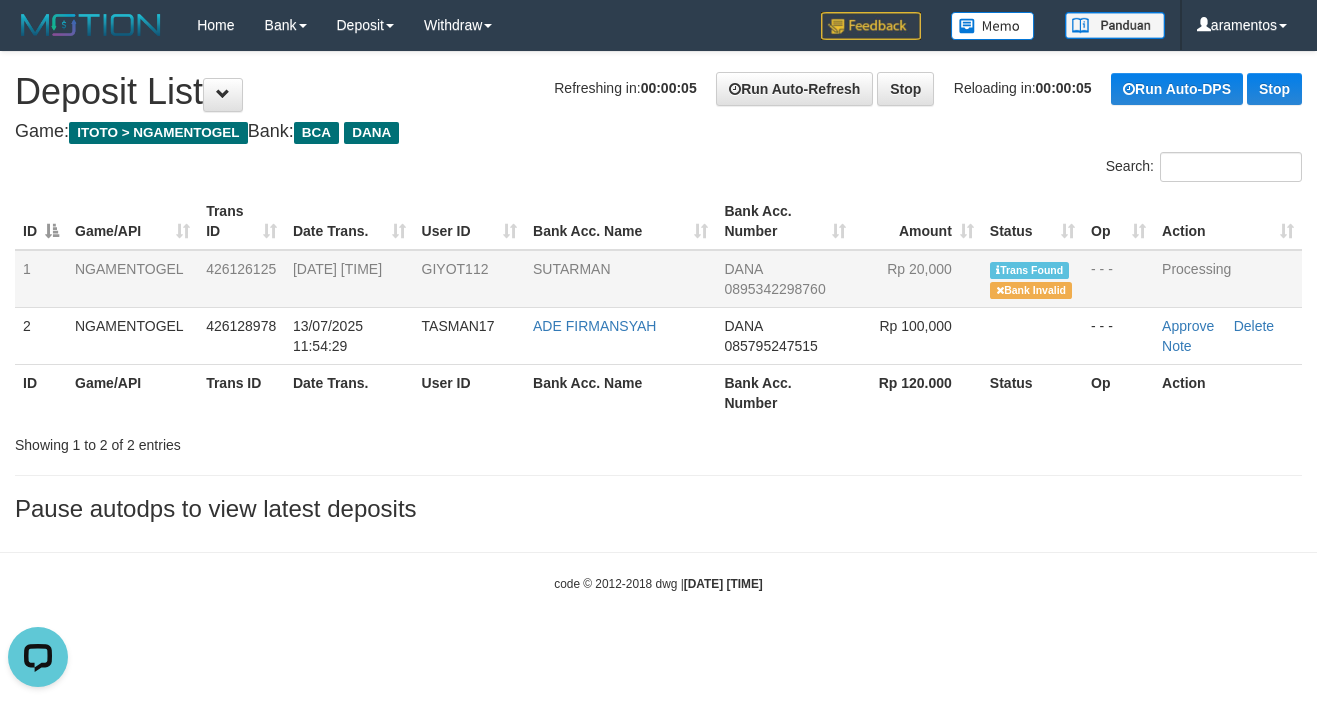 click on "Toggle navigation
Home
Bank
Account List
Load
By Website
Group
[ITOTO]													NGAMENTOGEL
By Load Group (DPS)
Group ara-1
Mutasi Bank
Search
Sync
Note Mutasi
Deposit
DPS Fetch" at bounding box center [658, 321] 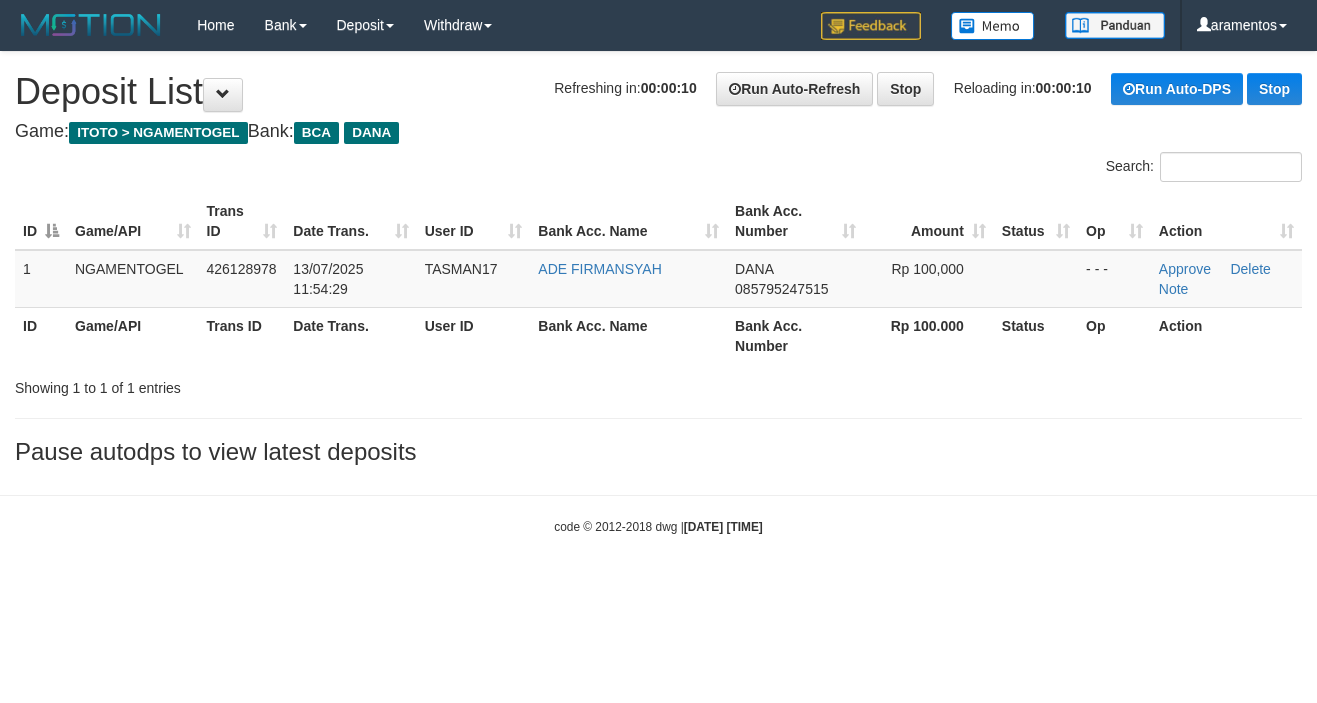 scroll, scrollTop: 0, scrollLeft: 0, axis: both 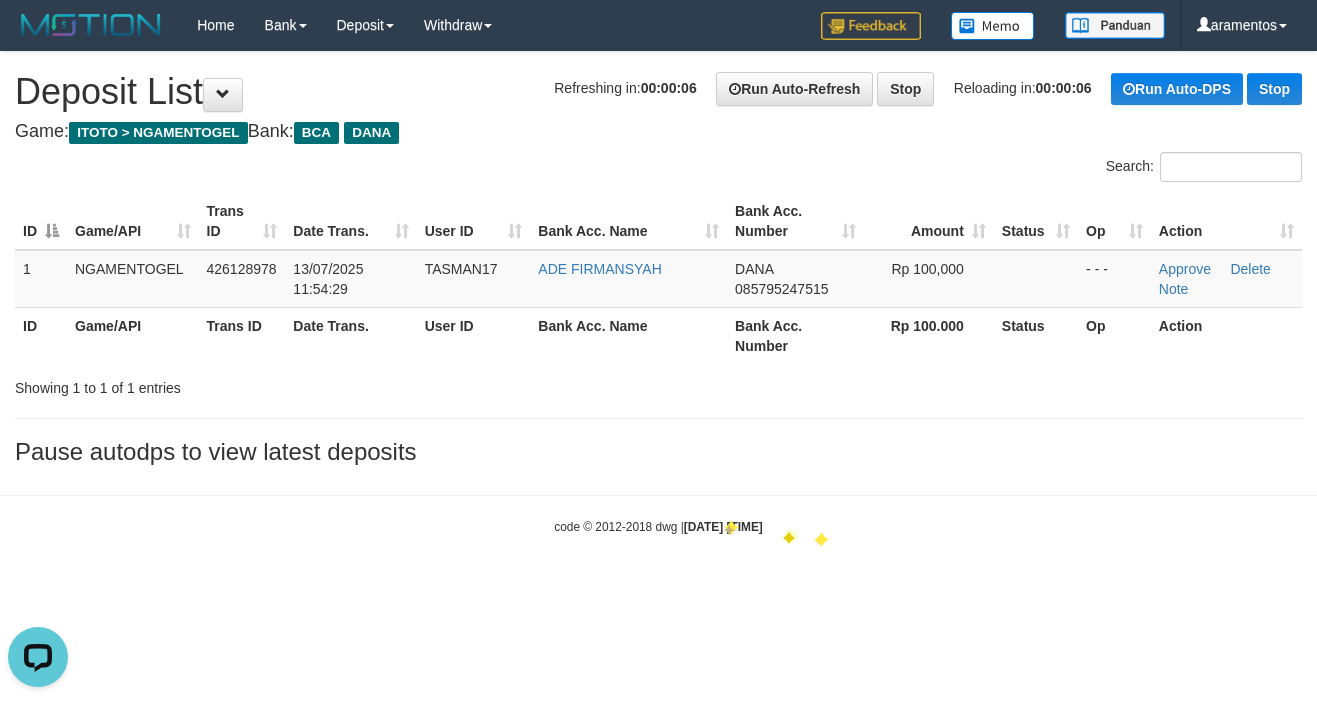 click on "2025/07/13 12:00:59" at bounding box center (723, 527) 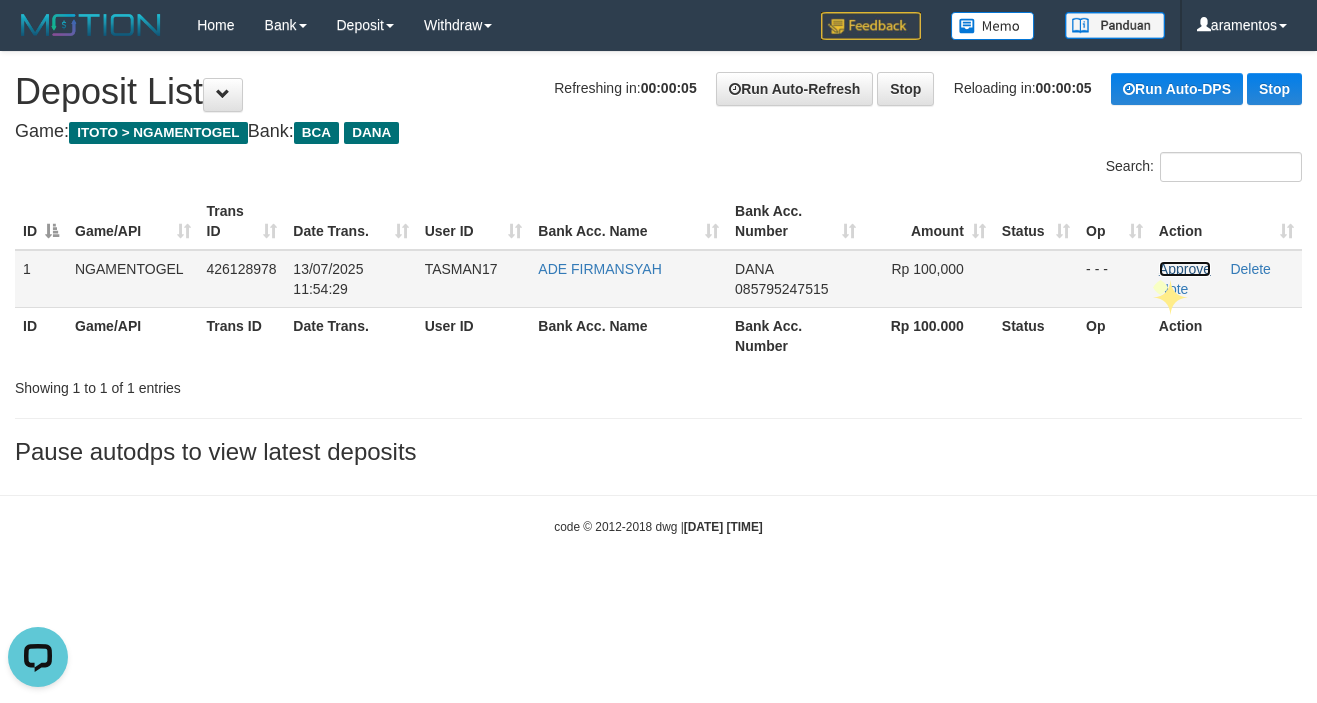 click on "Approve" at bounding box center [1185, 269] 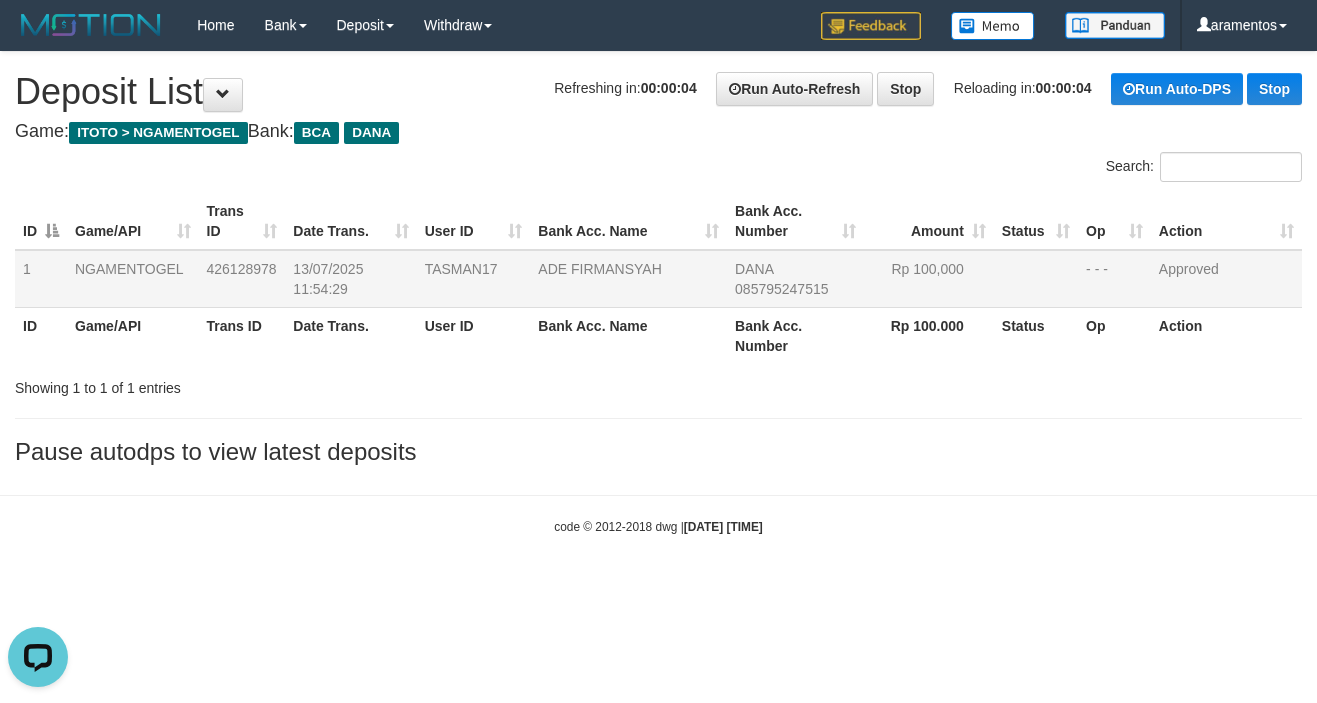 click on "Pause autodps to view latest deposits" at bounding box center [658, 452] 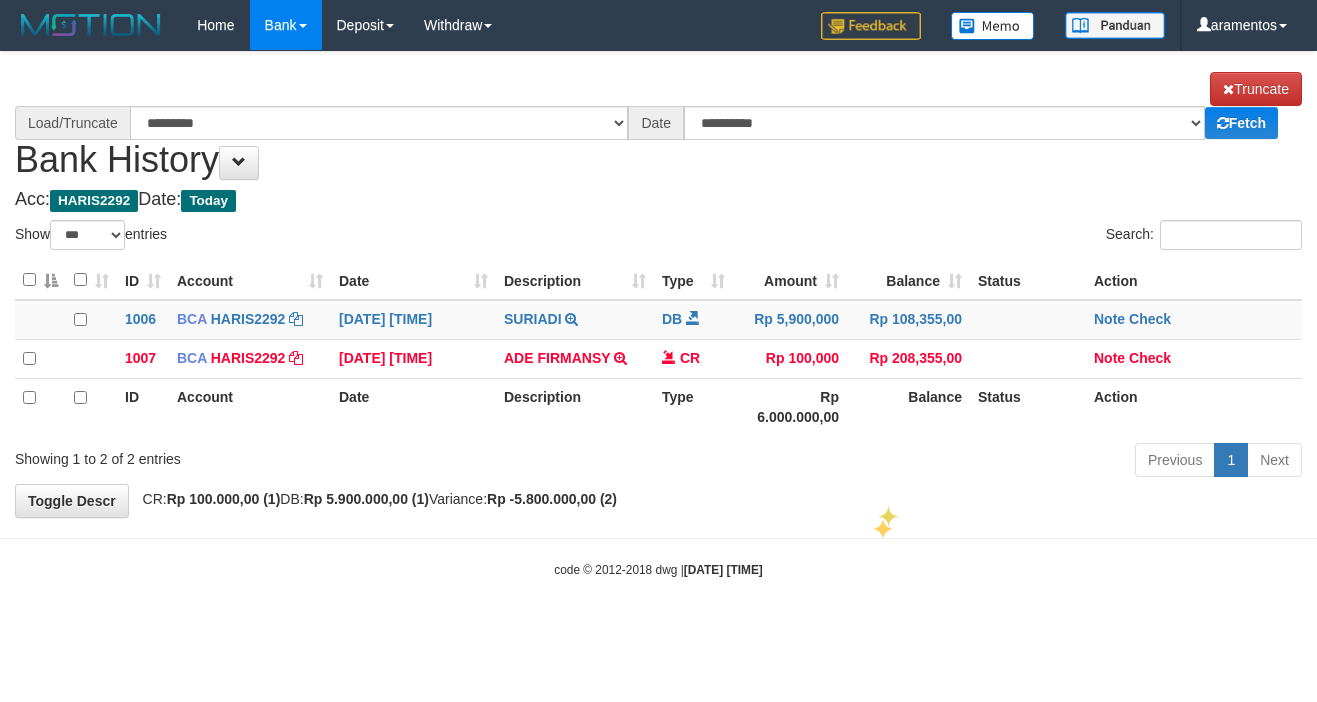 select on "***" 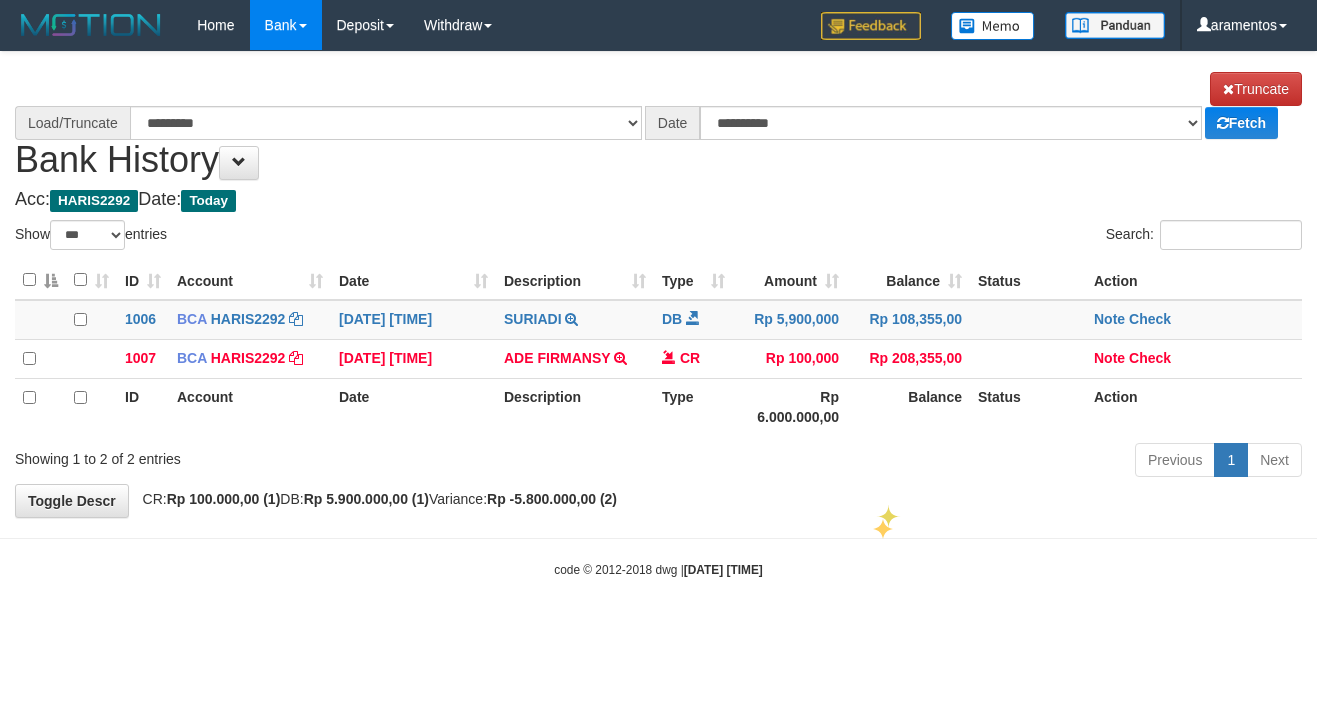 scroll, scrollTop: 0, scrollLeft: 0, axis: both 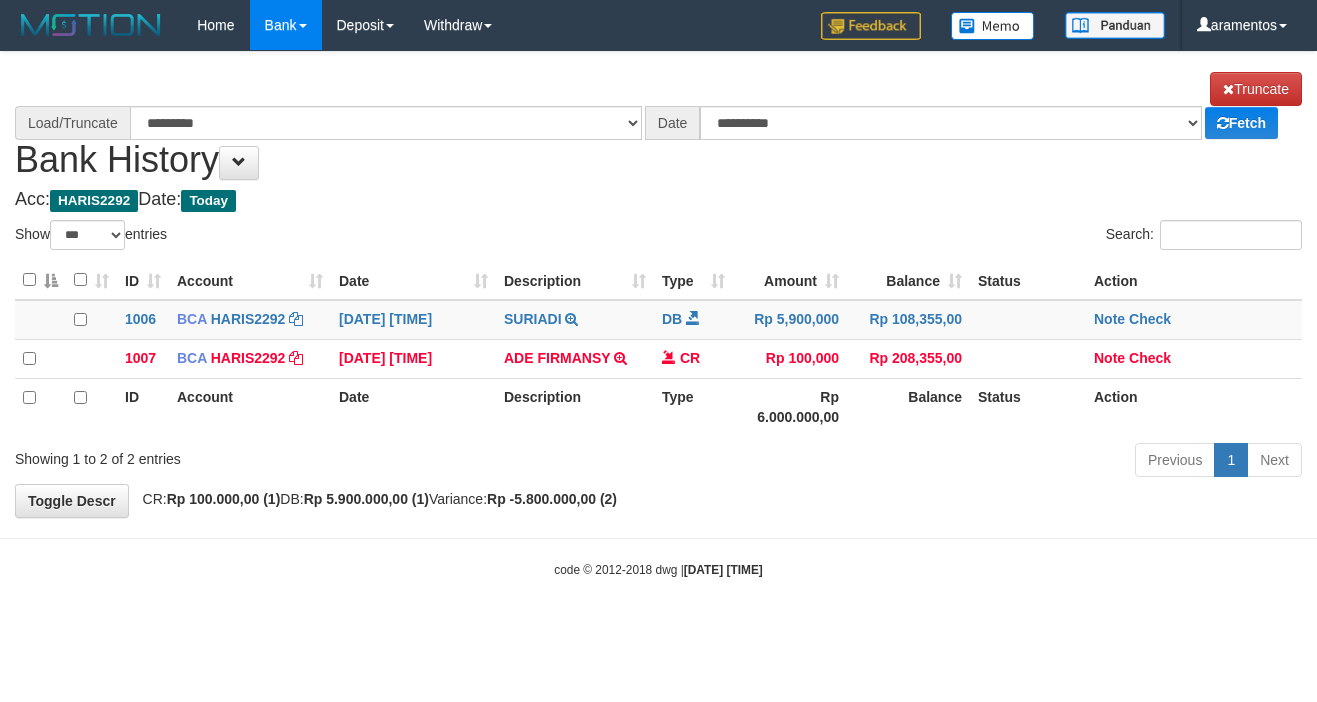 select on "****" 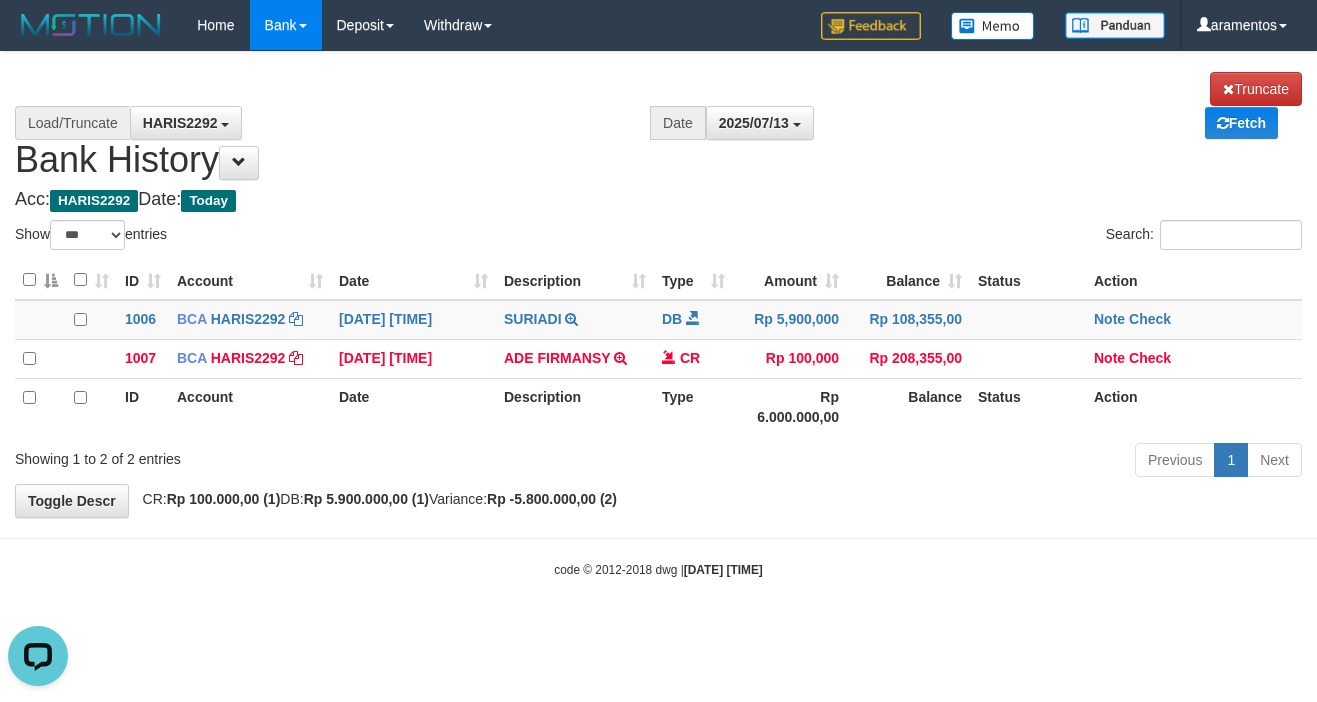 scroll, scrollTop: 0, scrollLeft: 0, axis: both 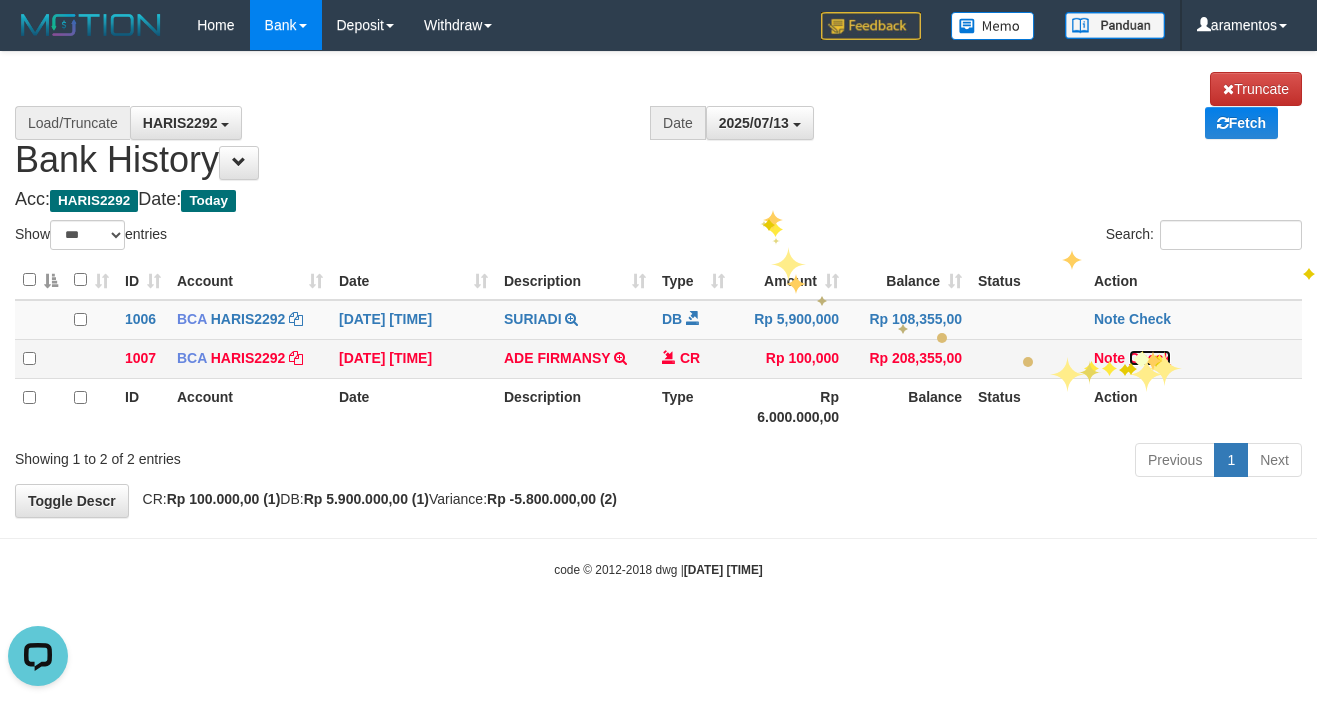 click on "Check" at bounding box center (1150, 358) 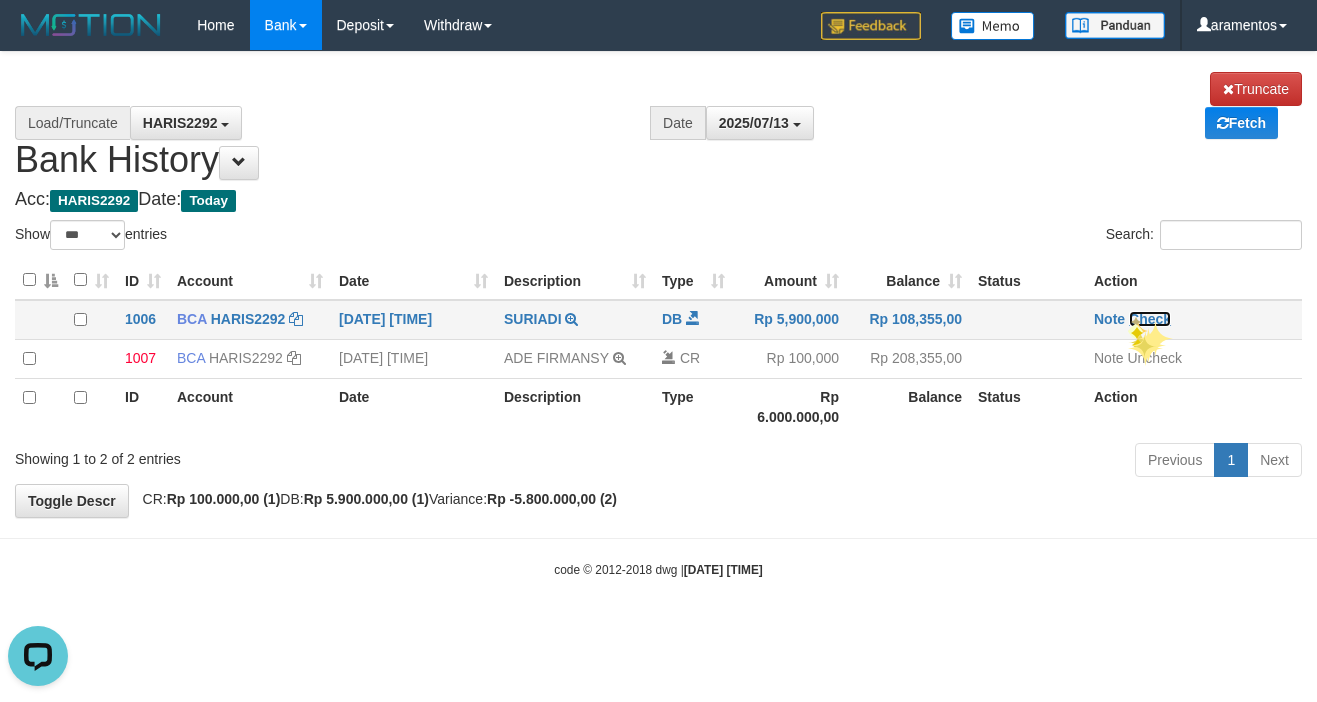 click on "Check" at bounding box center [1150, 319] 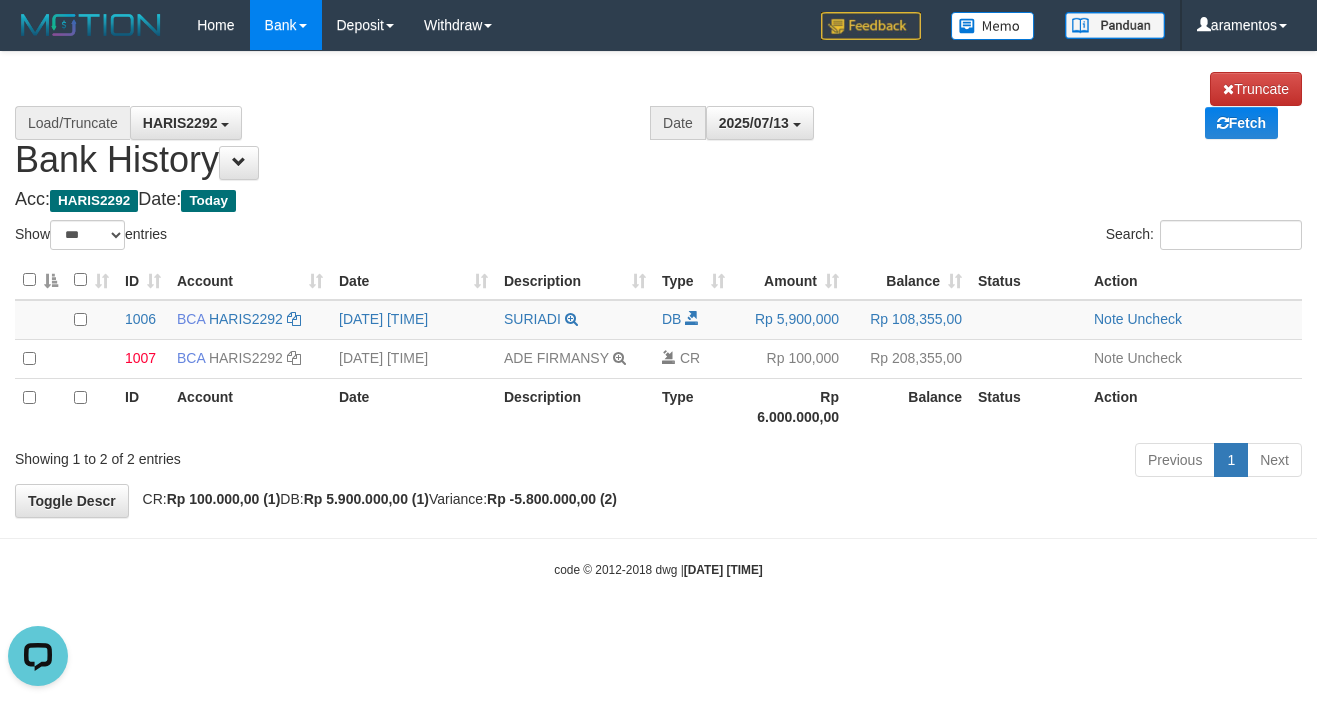 click on "**********" at bounding box center [658, 284] 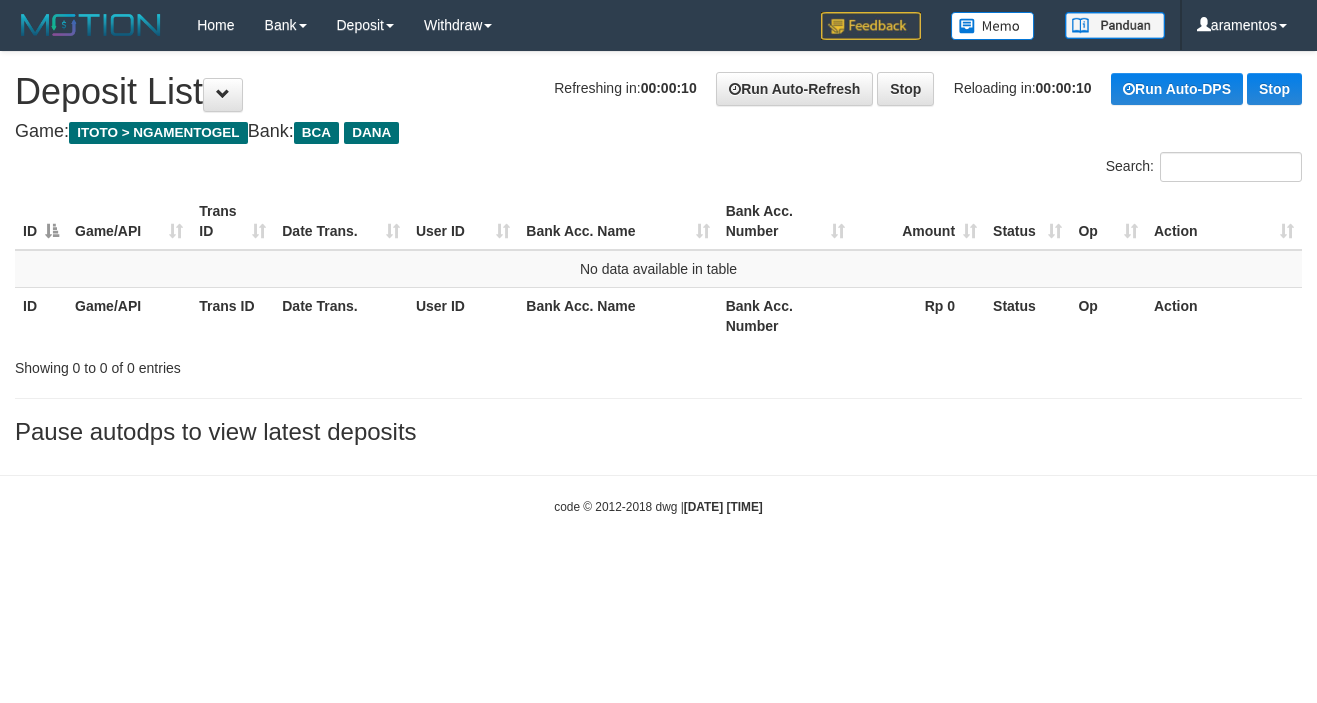 scroll, scrollTop: 0, scrollLeft: 0, axis: both 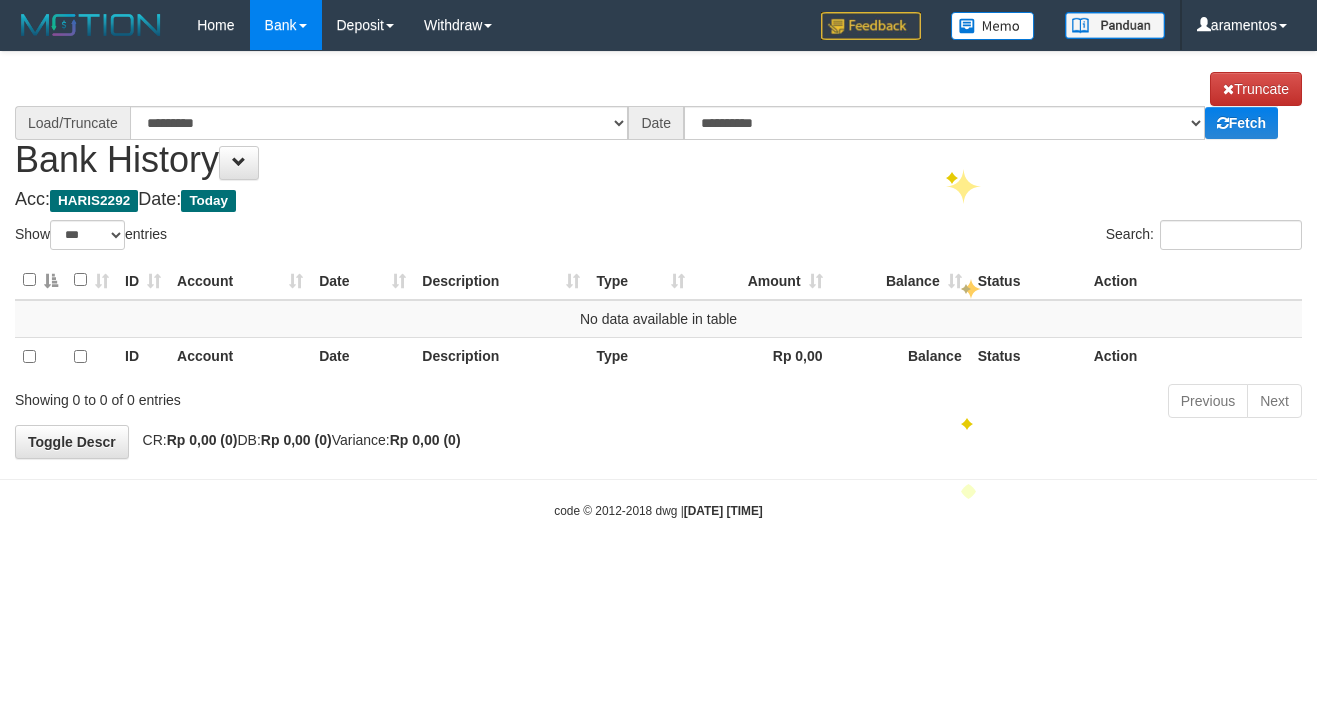 select on "***" 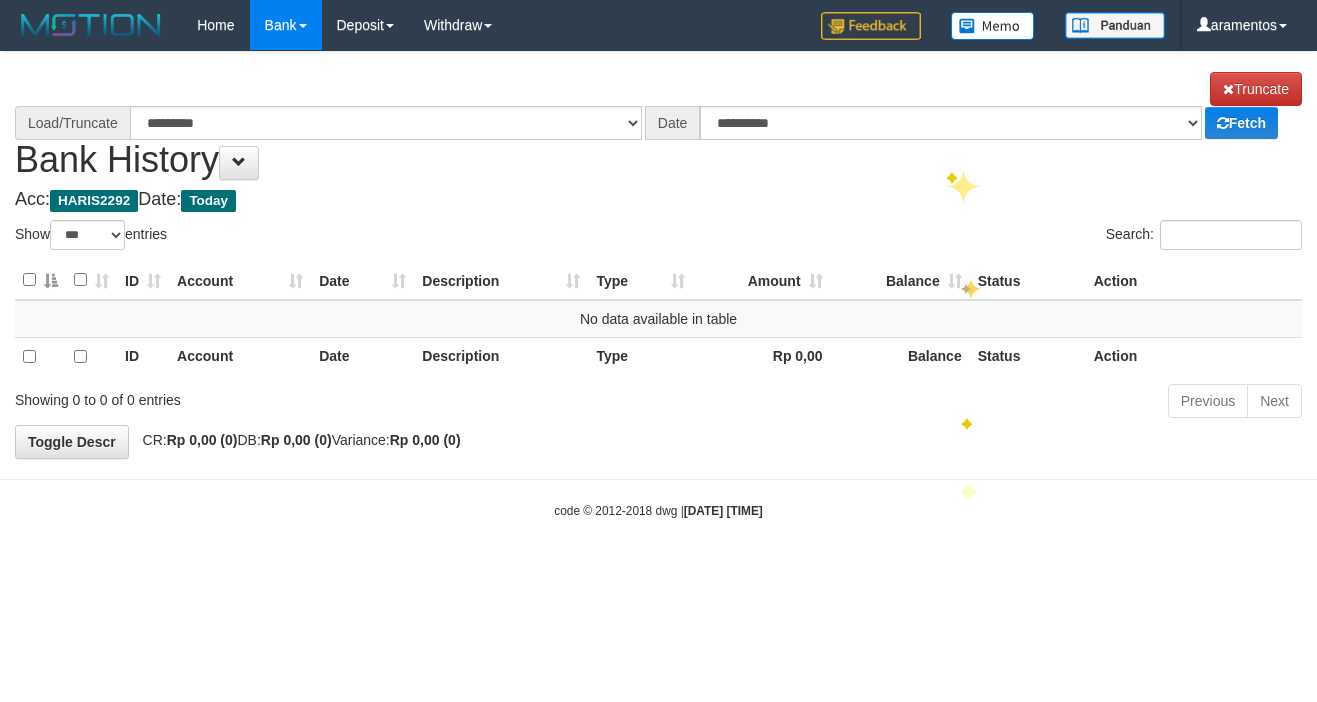 scroll, scrollTop: 0, scrollLeft: 0, axis: both 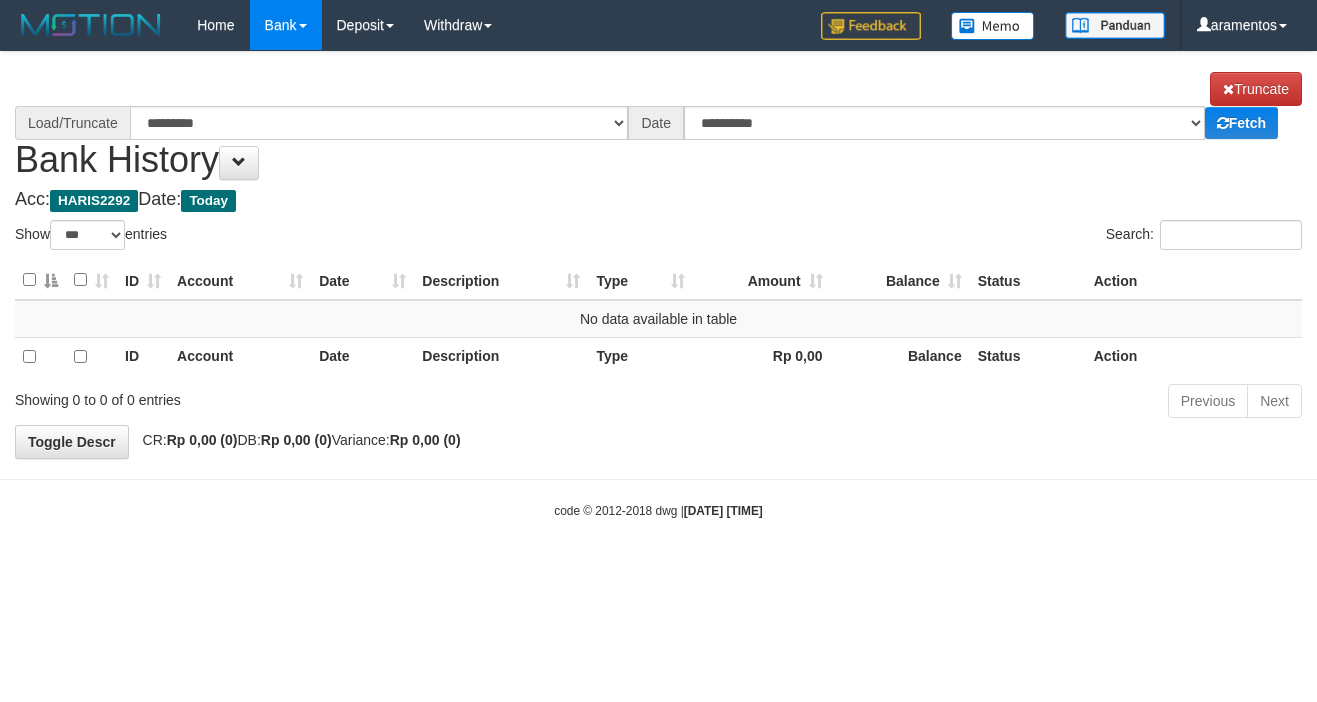 select on "***" 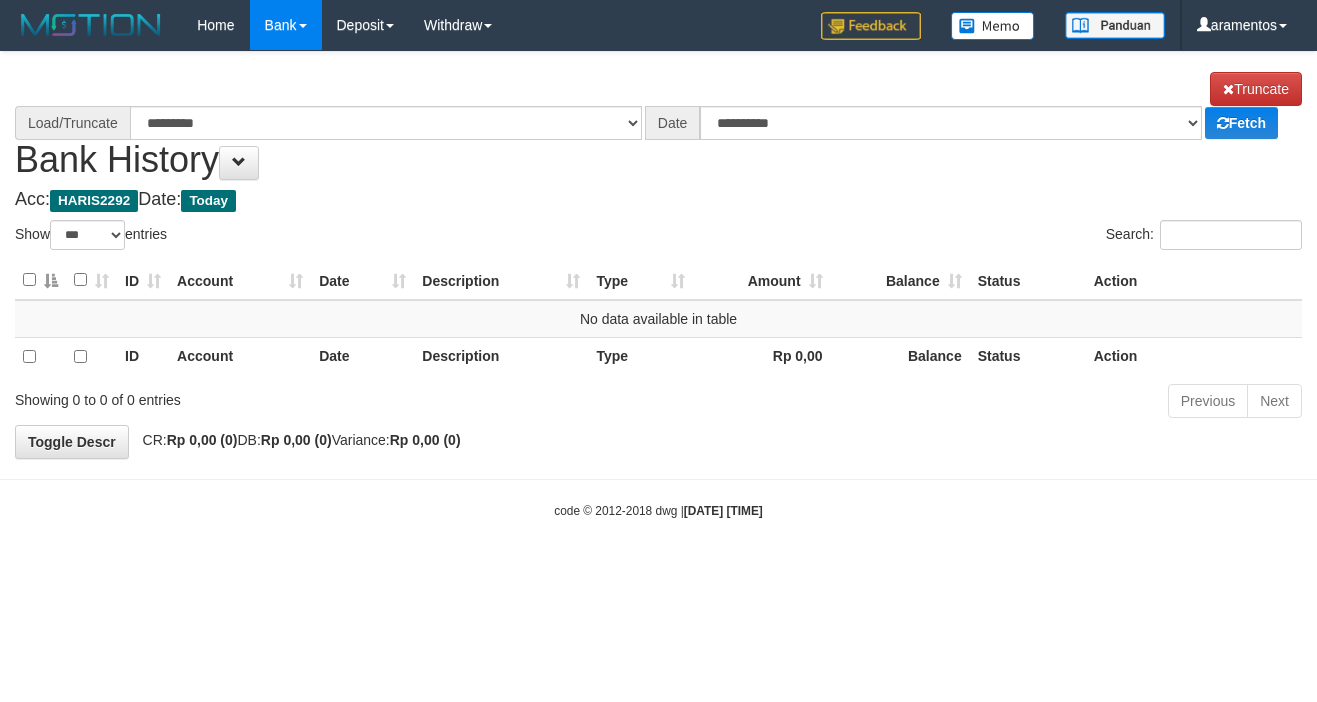 scroll, scrollTop: 0, scrollLeft: 0, axis: both 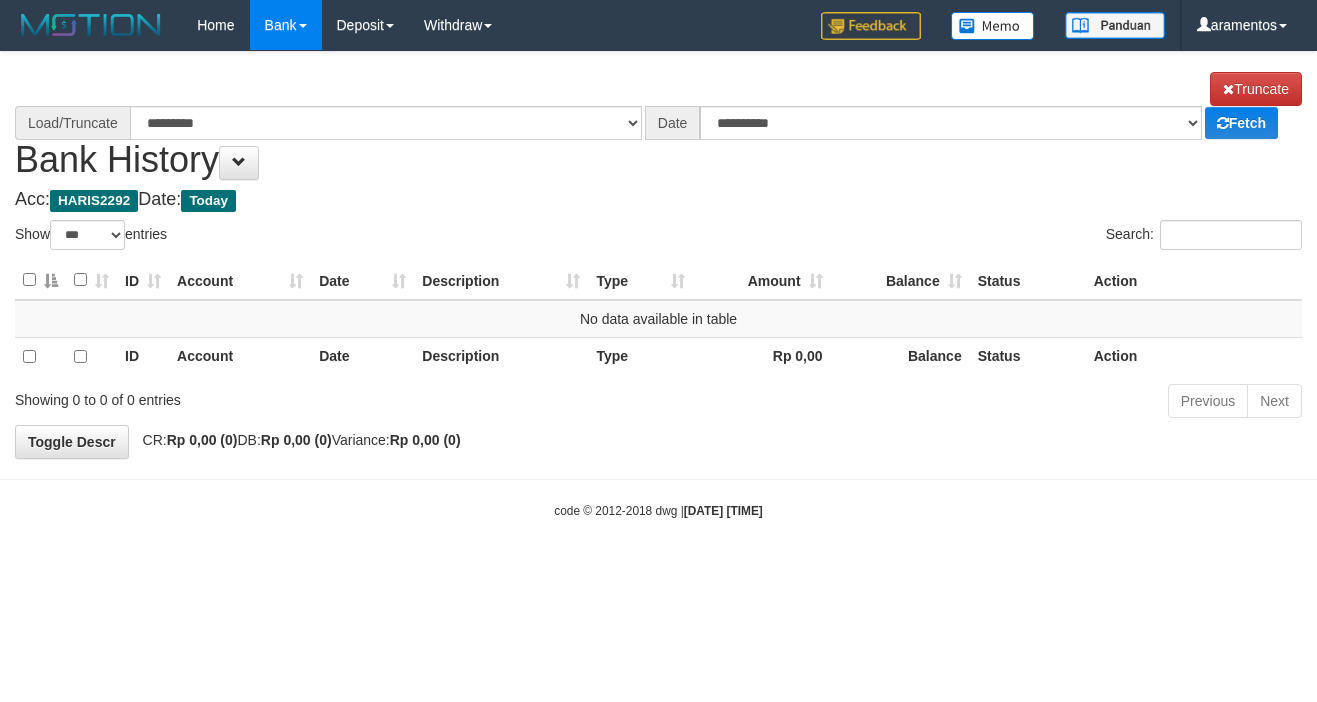 select on "****" 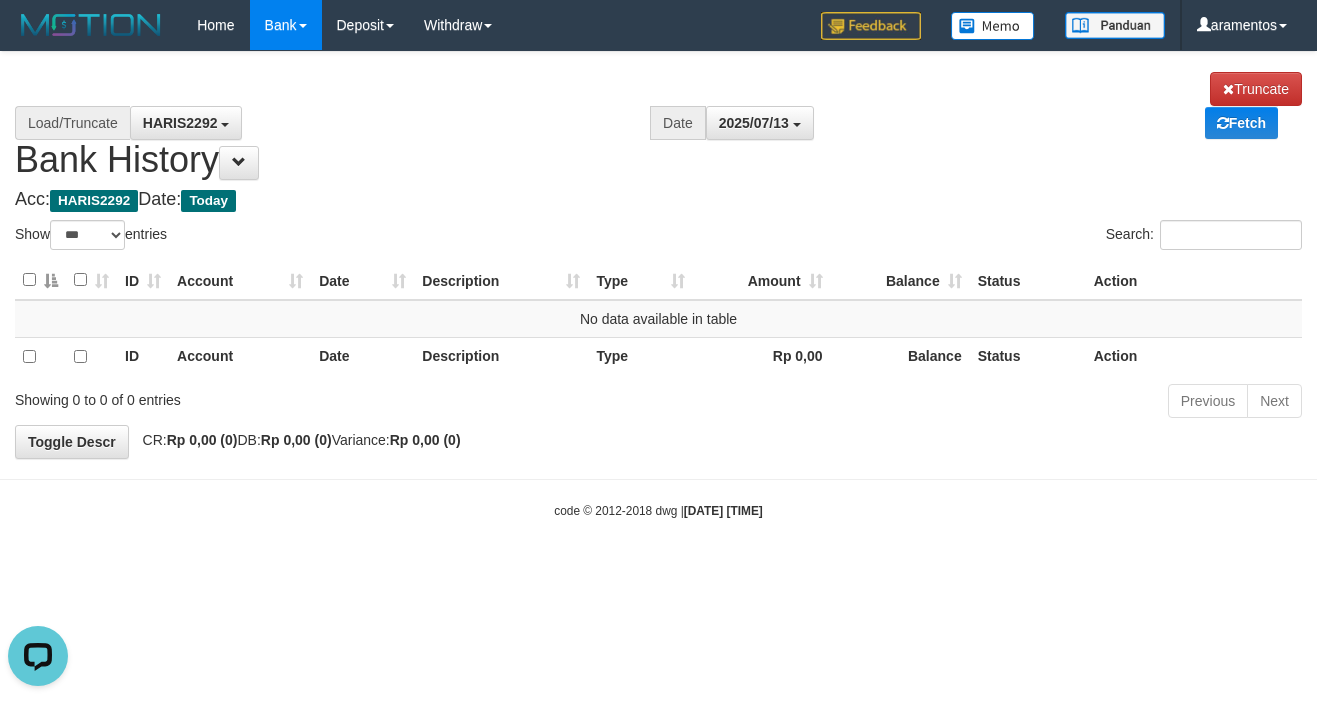 scroll, scrollTop: 0, scrollLeft: 0, axis: both 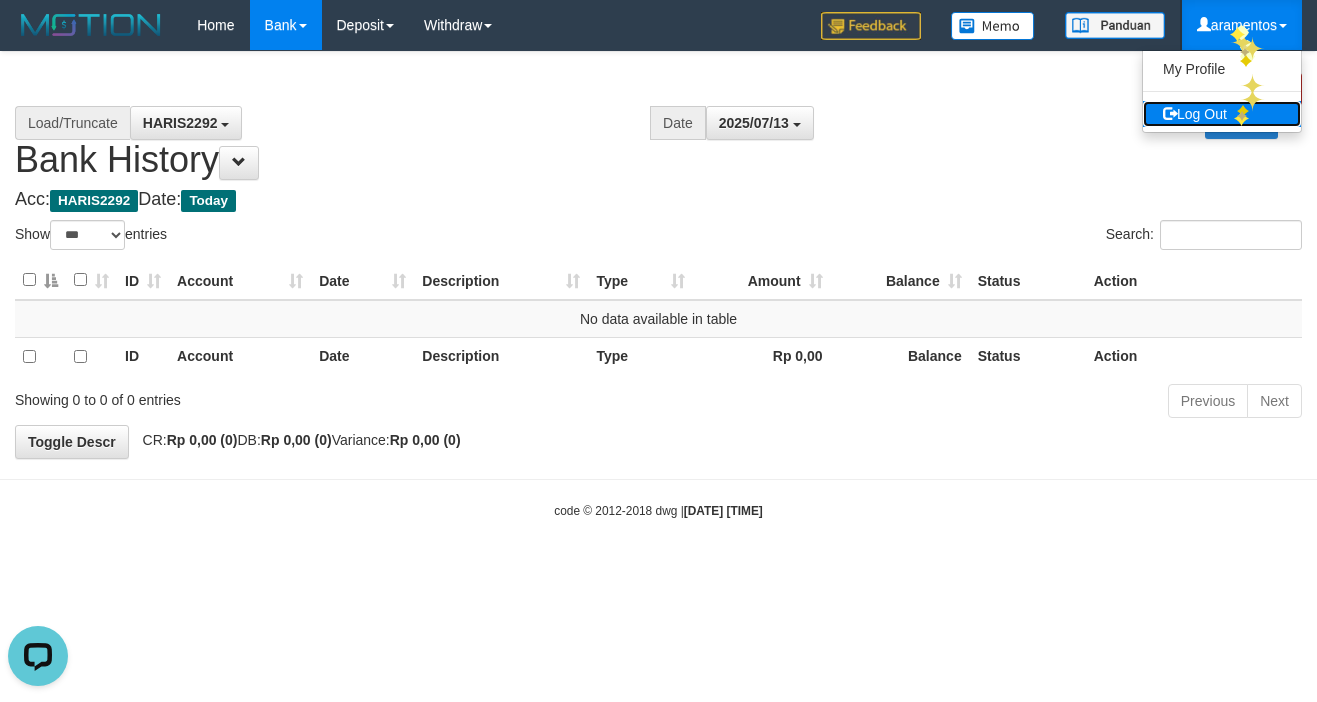 click on "Log Out" at bounding box center (1222, 114) 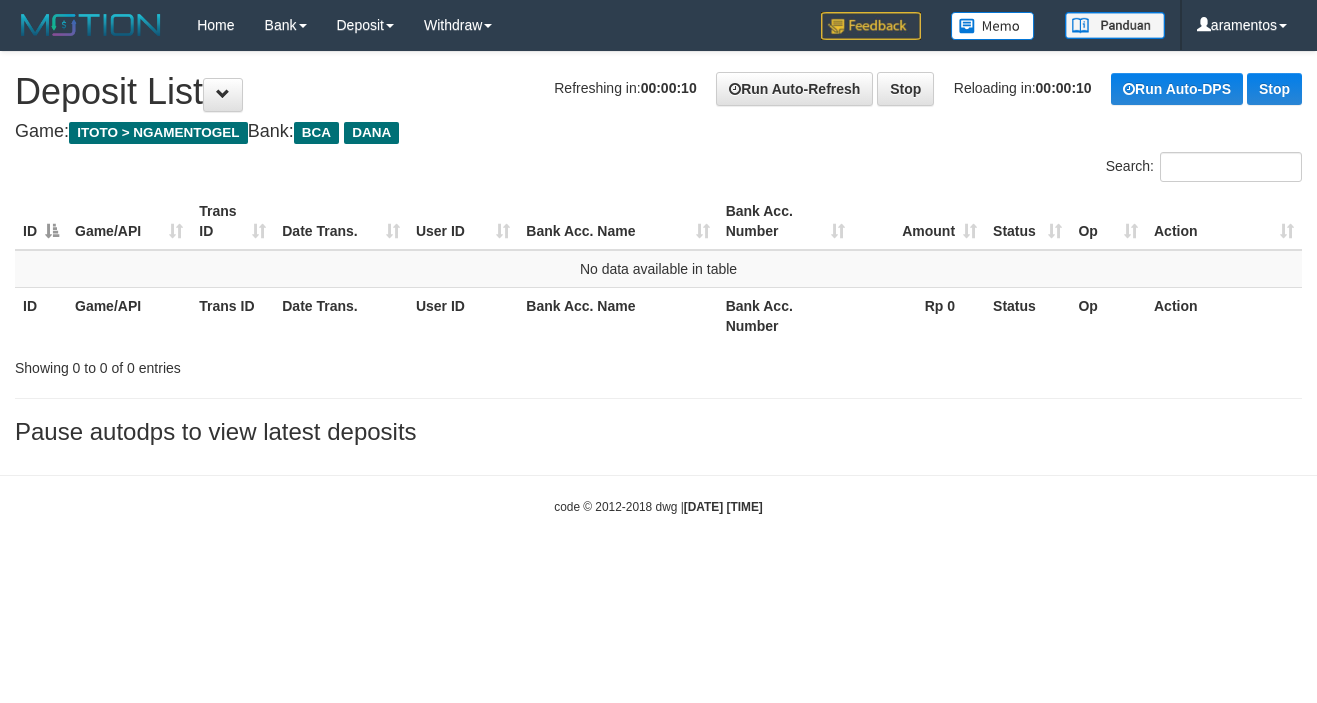 scroll, scrollTop: 0, scrollLeft: 0, axis: both 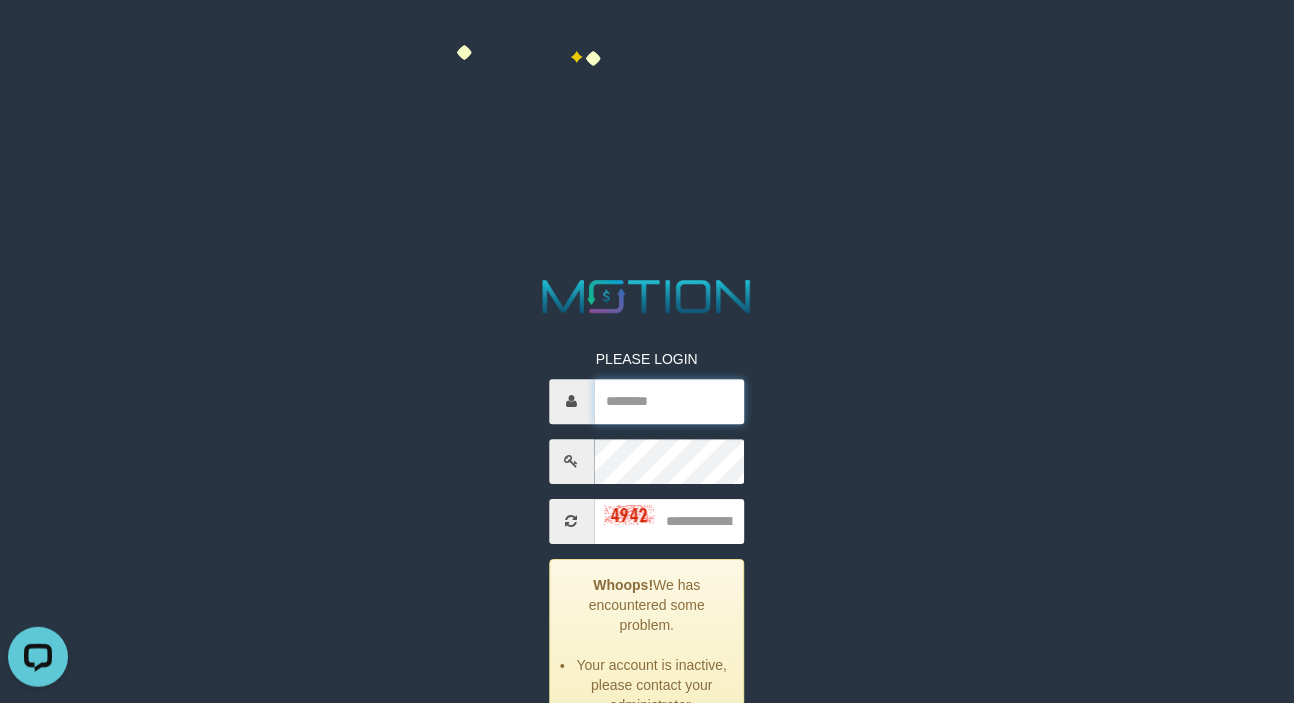 type on "*********" 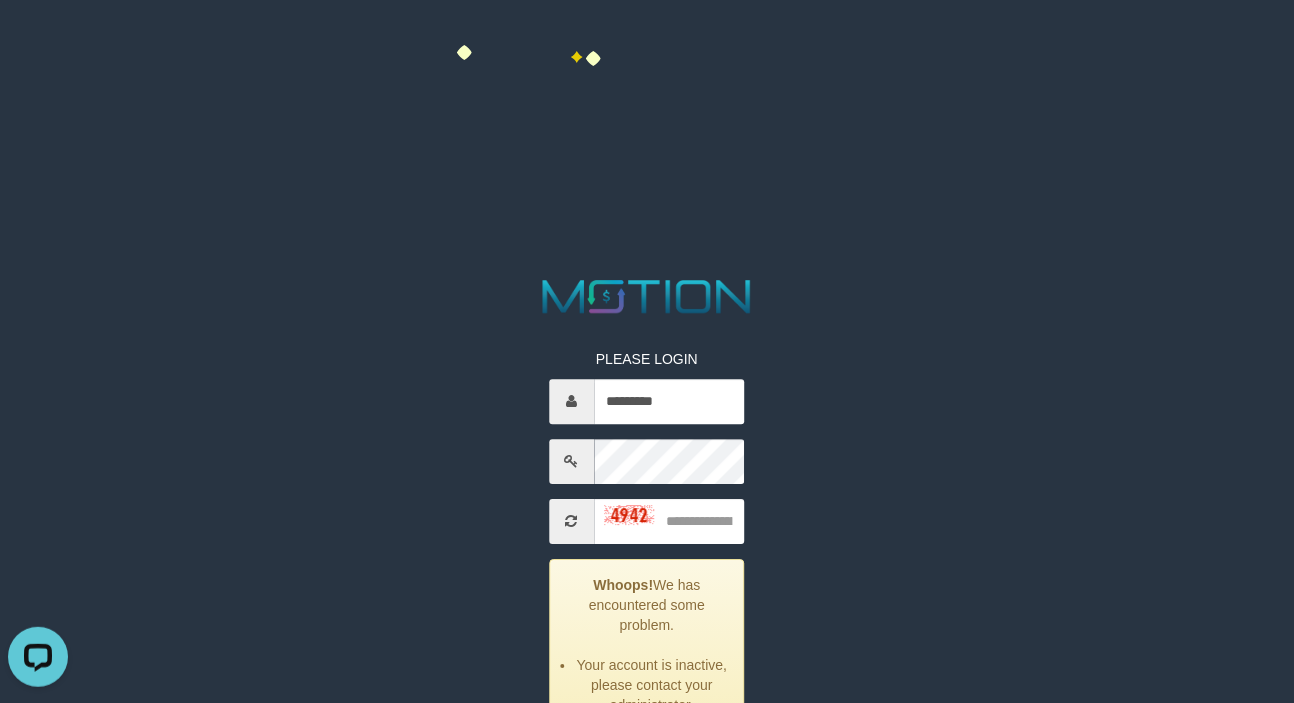 click on "PLEASE LOGIN
*********
Whoops!  We has encountered some problem.
Your account is inactive, please contact your administrator.
*****
code © 2012-2018 dwg" at bounding box center [647, 25] 